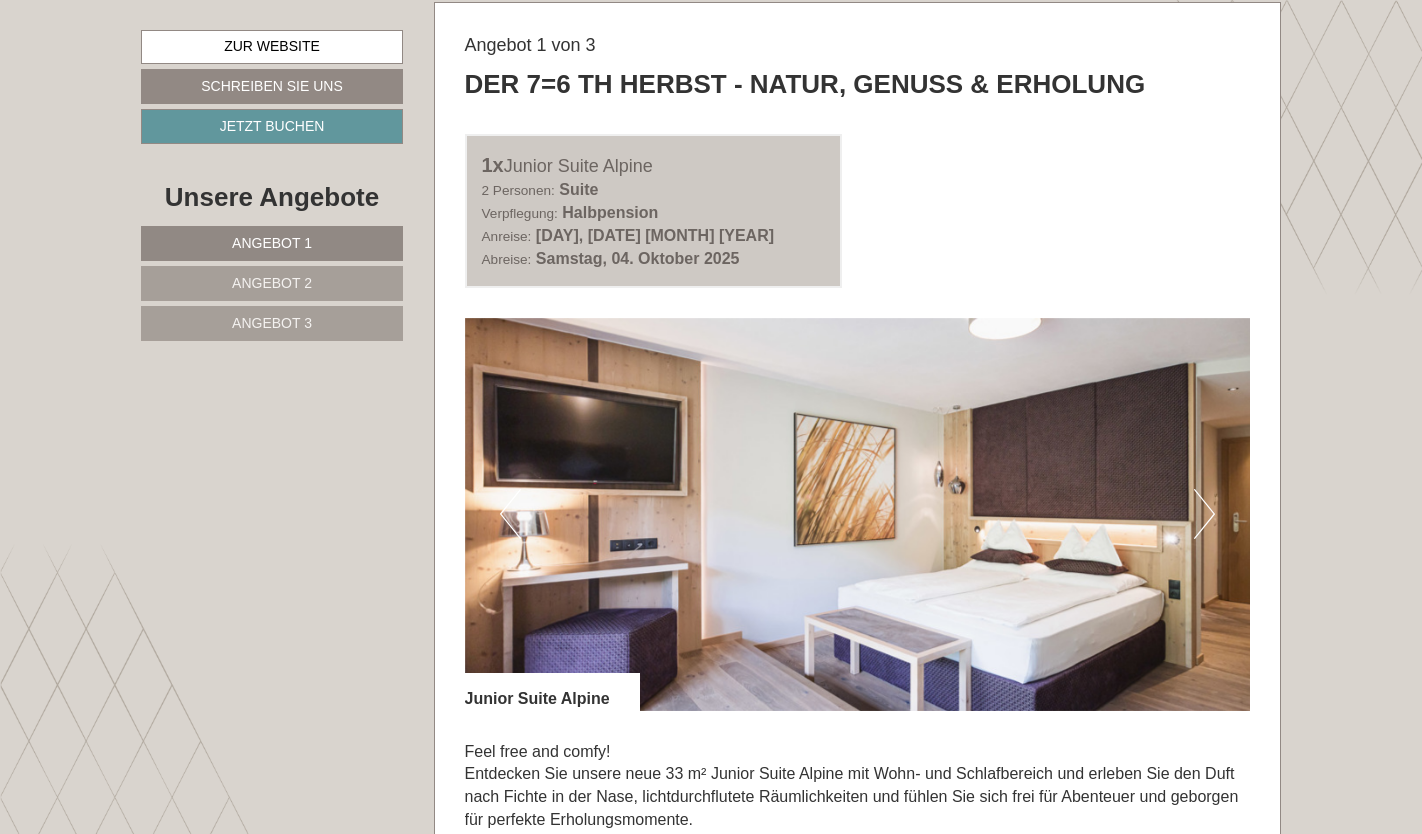 scroll, scrollTop: 1111, scrollLeft: 0, axis: vertical 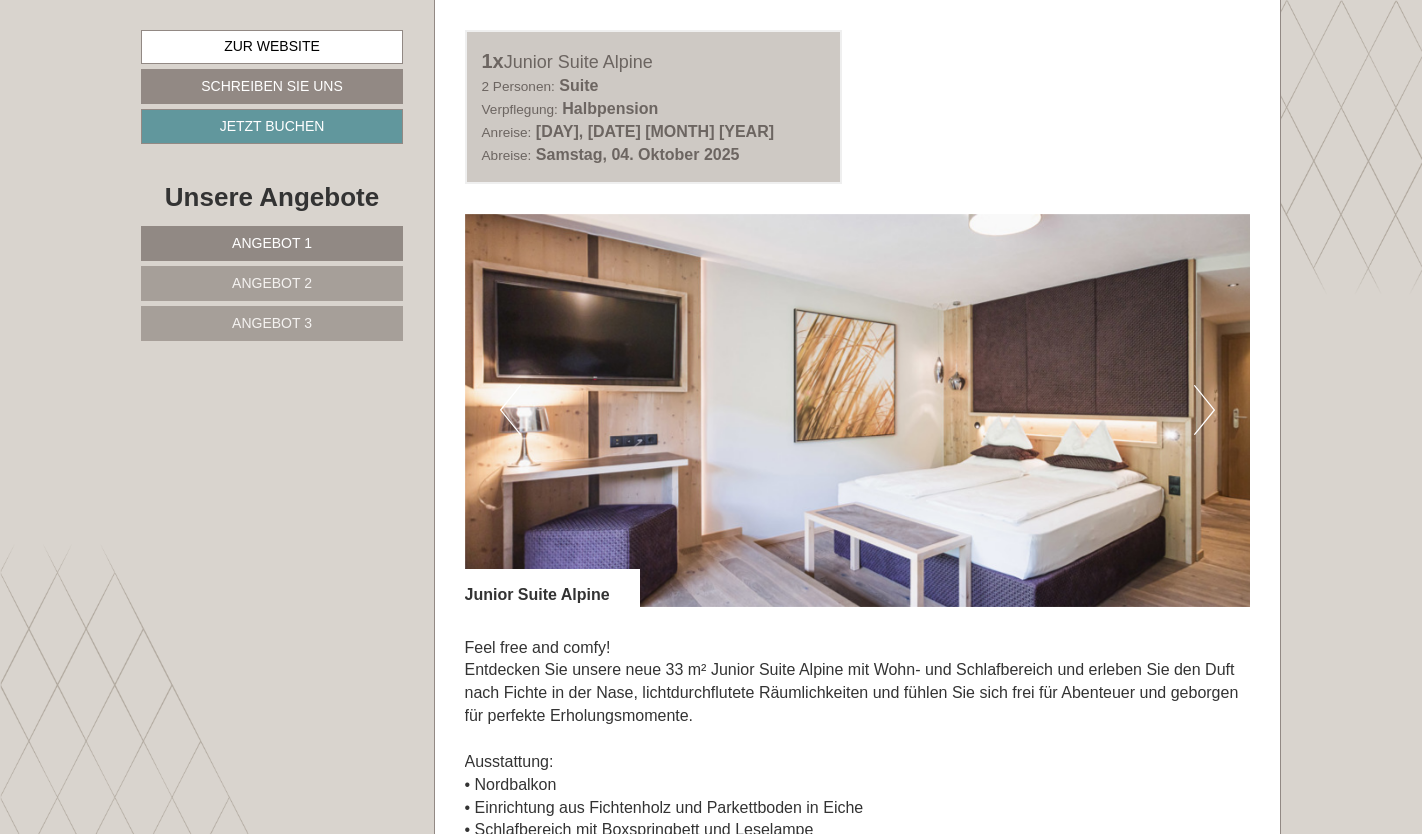 click on "Next" at bounding box center (1204, 410) 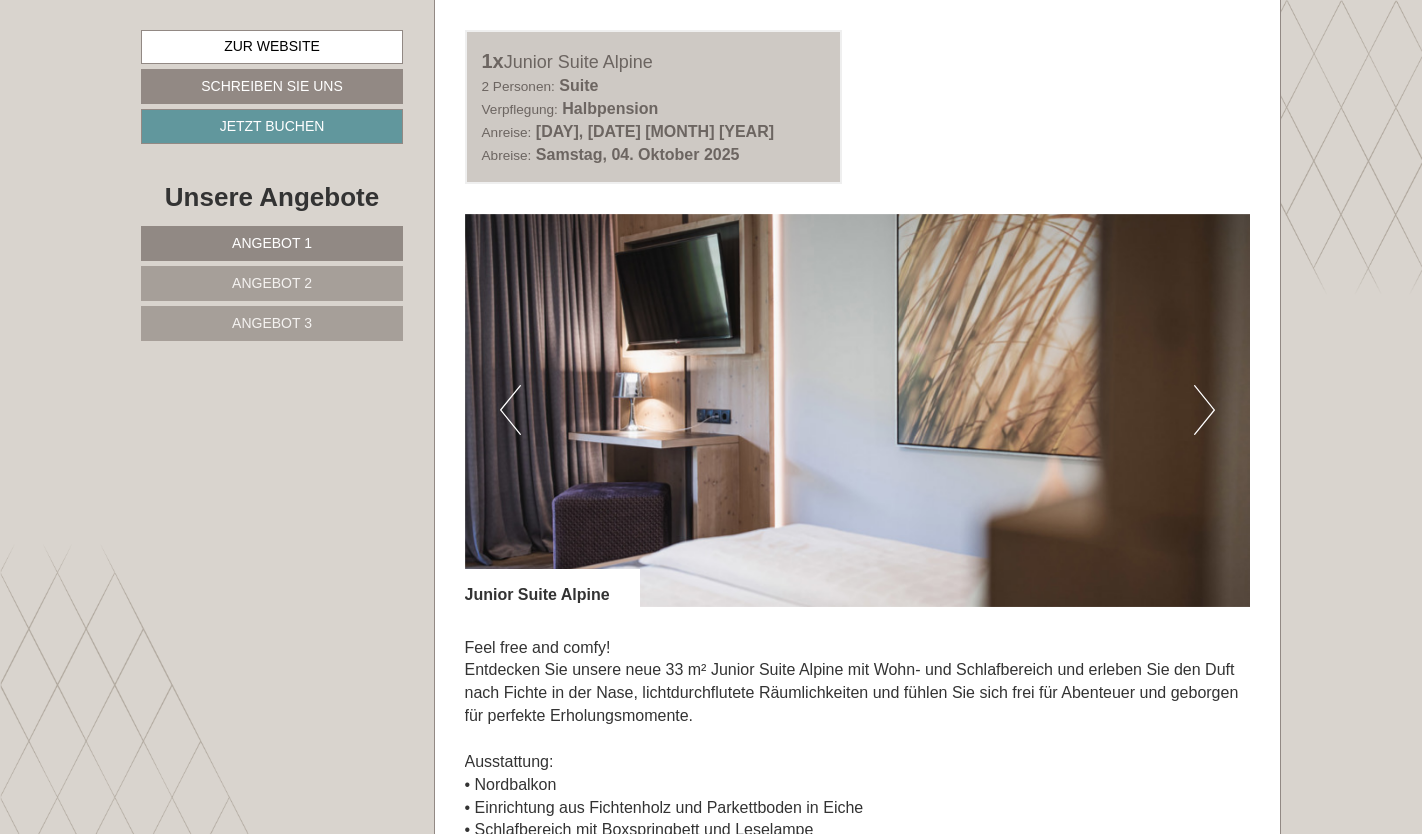 click on "Next" at bounding box center [1204, 410] 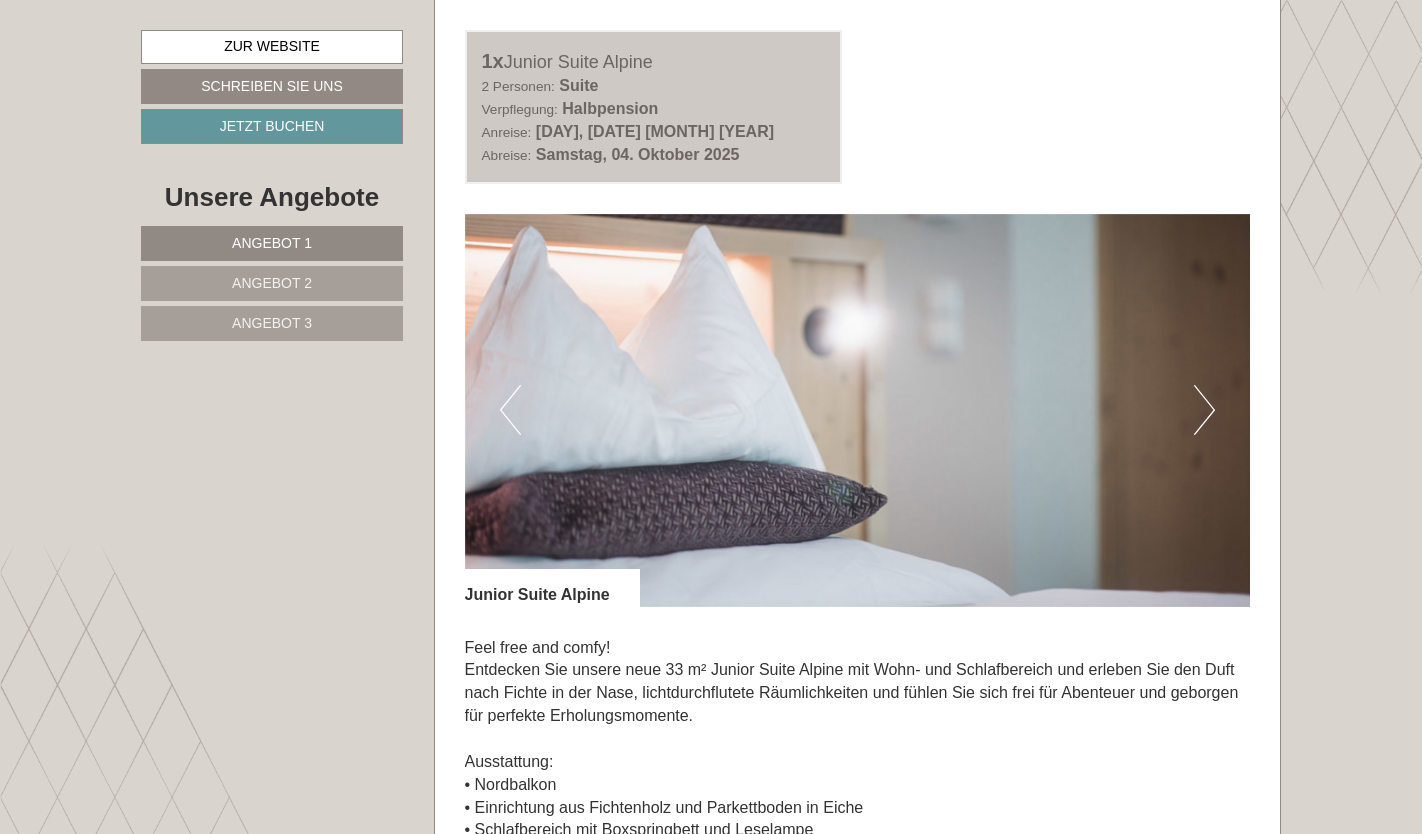 click on "Next" at bounding box center [1204, 410] 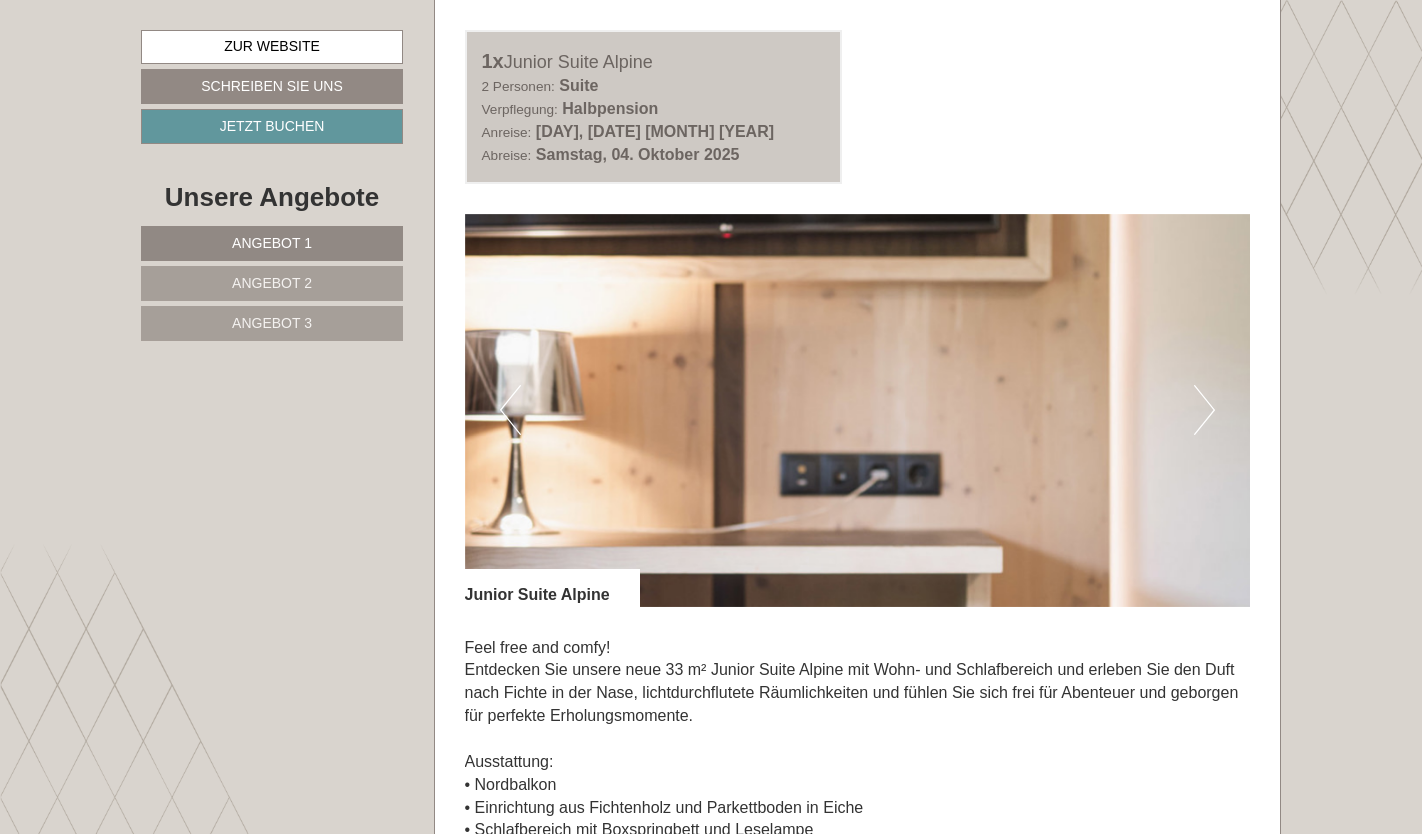 click on "Next" at bounding box center (1204, 410) 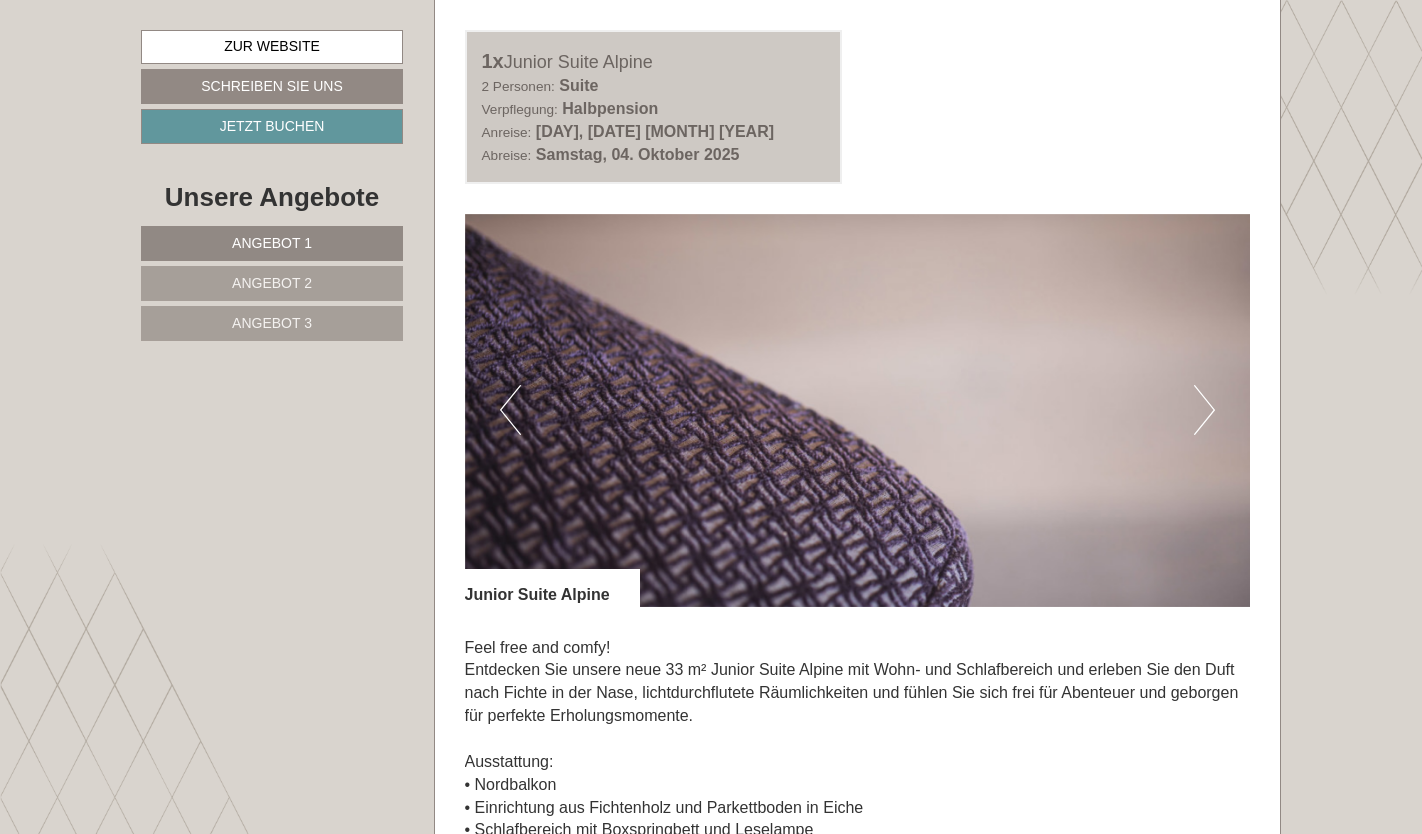 click on "Next" at bounding box center (1204, 410) 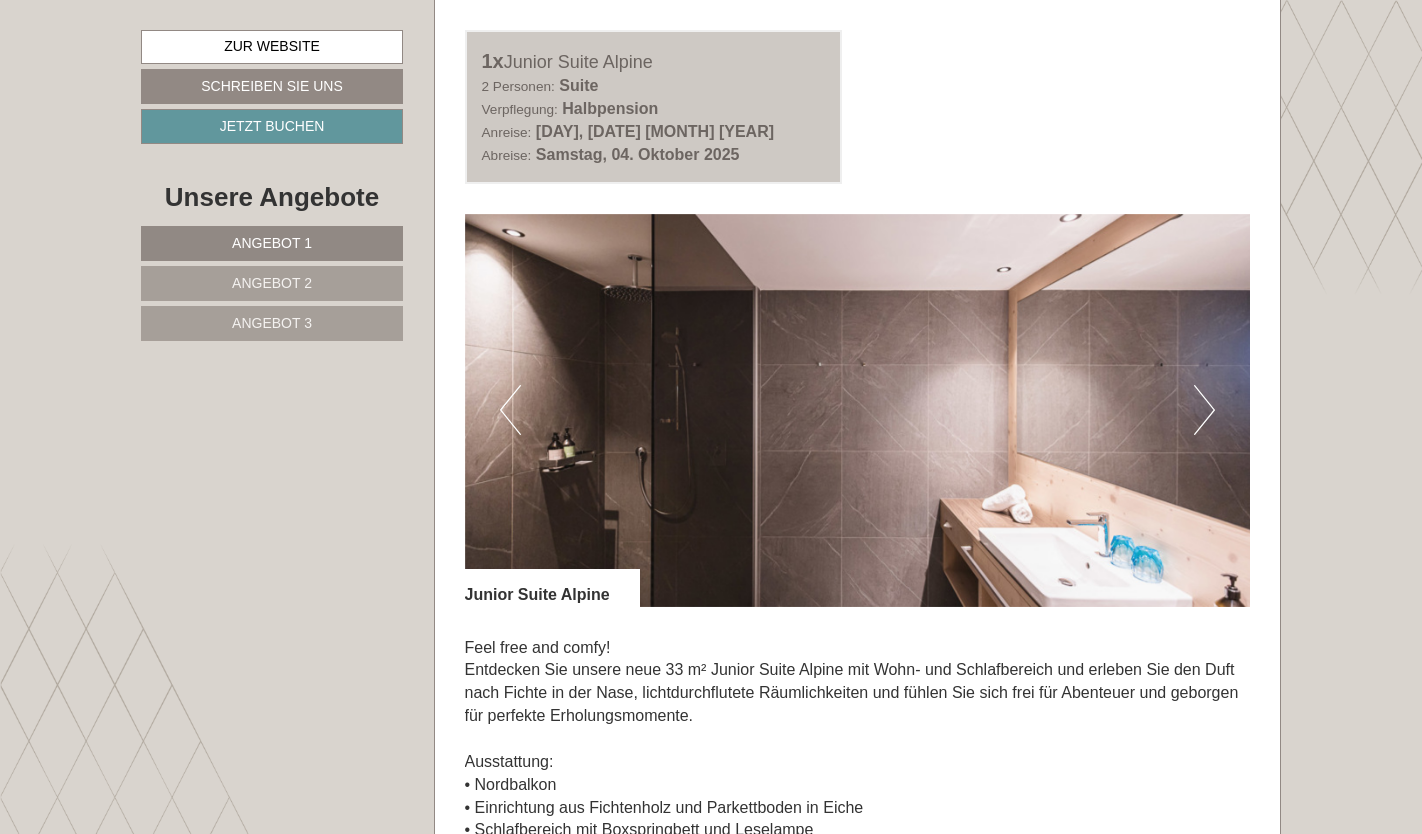 click on "Next" at bounding box center (1204, 410) 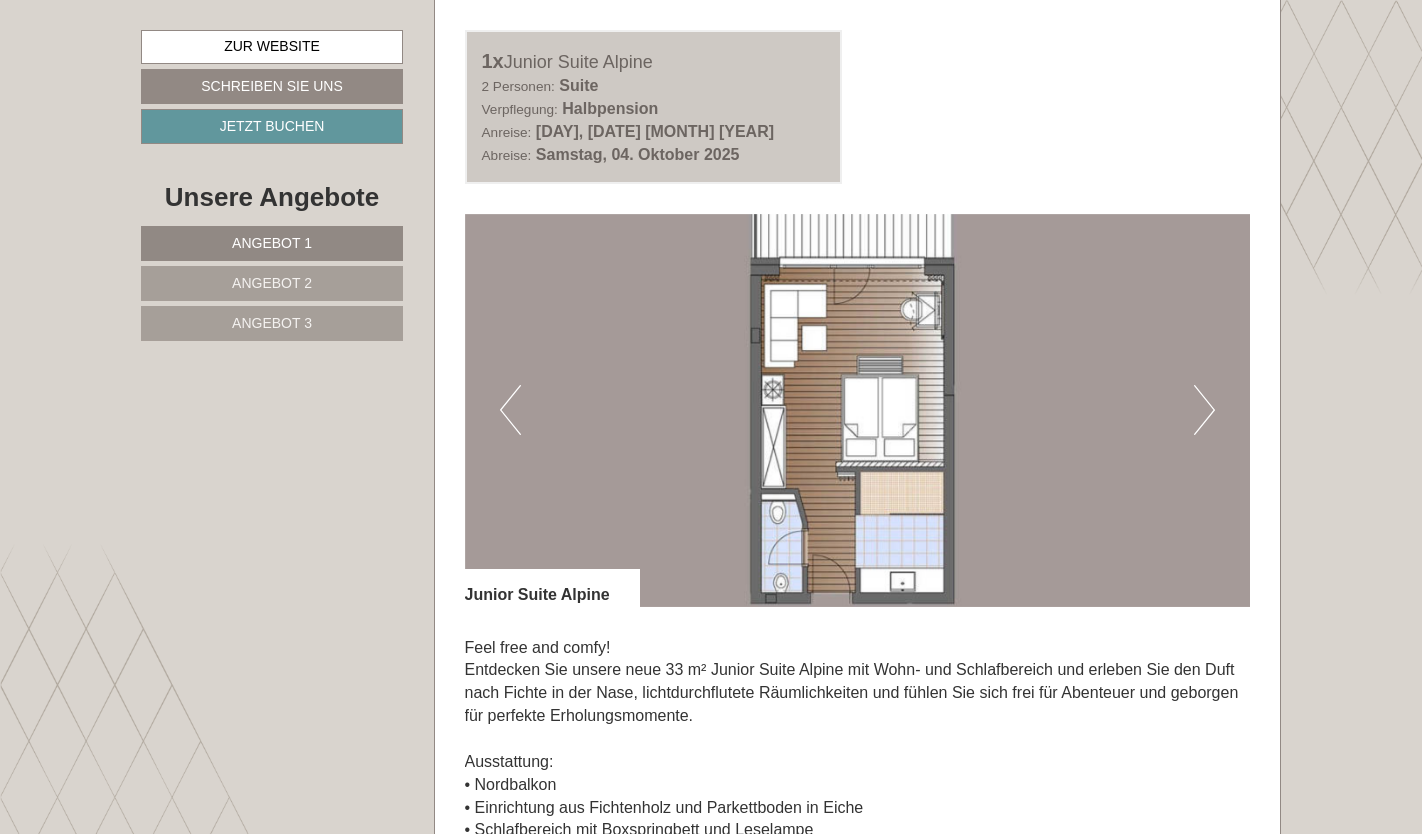 click on "Next" at bounding box center (1204, 410) 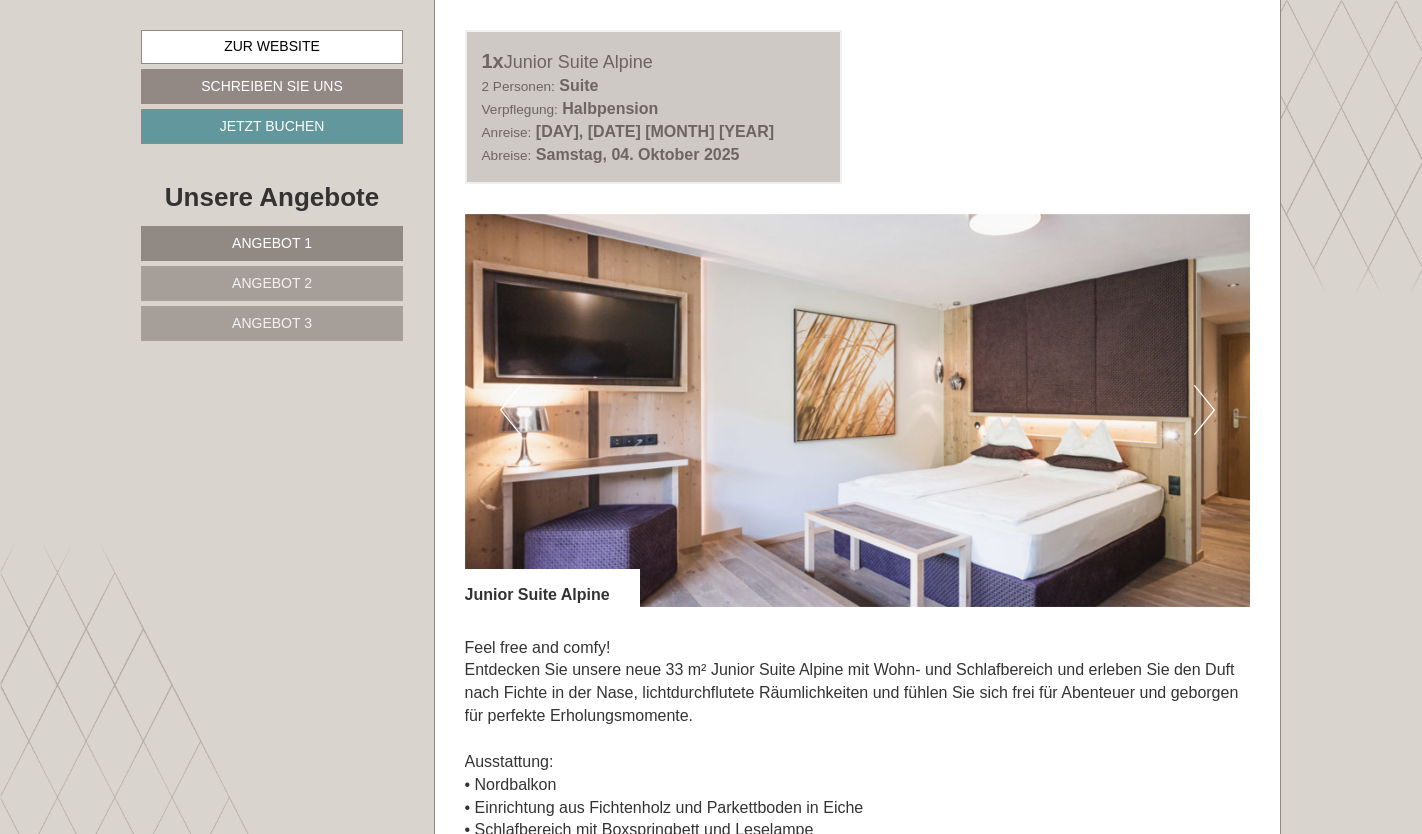 scroll, scrollTop: 1162, scrollLeft: 0, axis: vertical 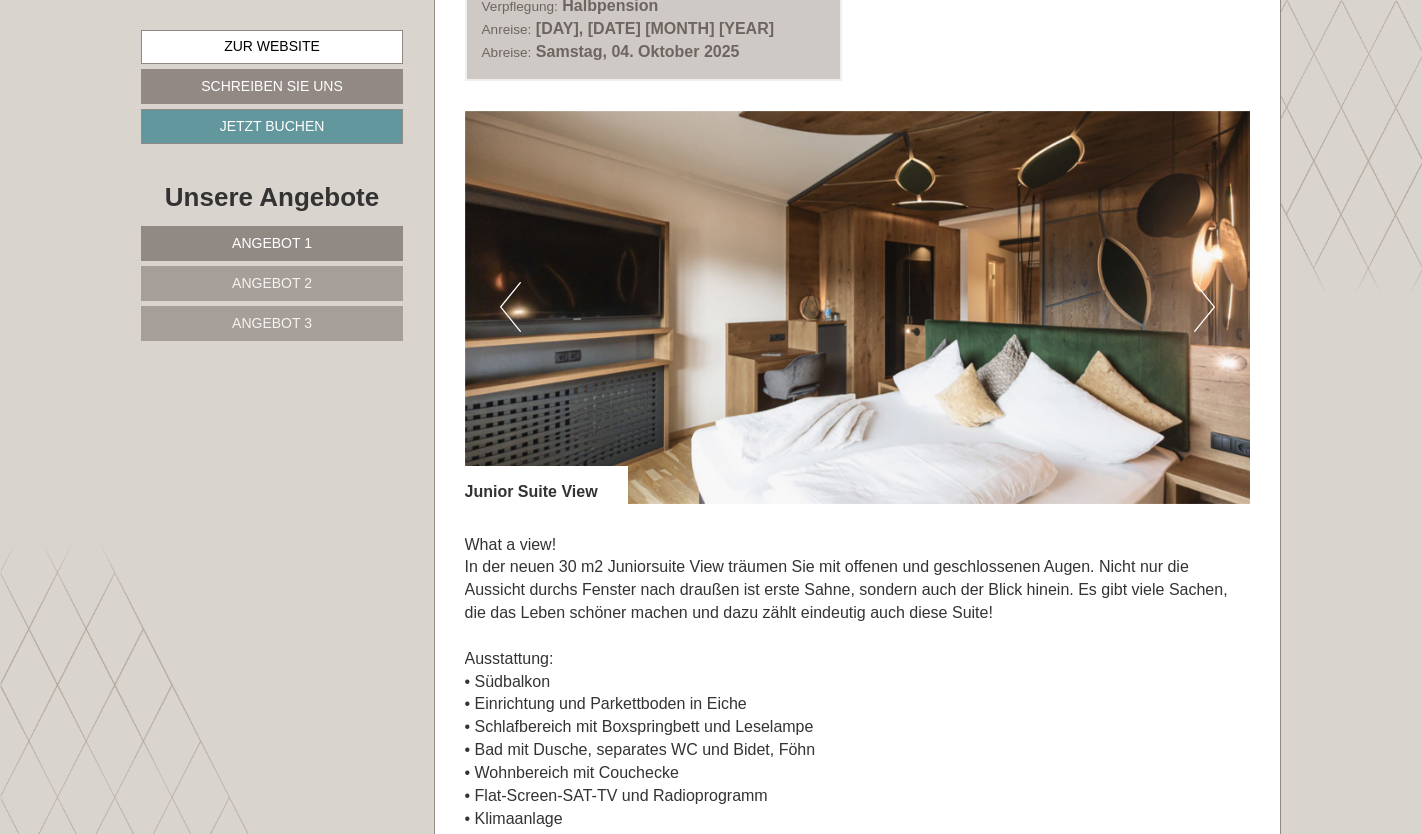 click on "Next" at bounding box center [1204, 307] 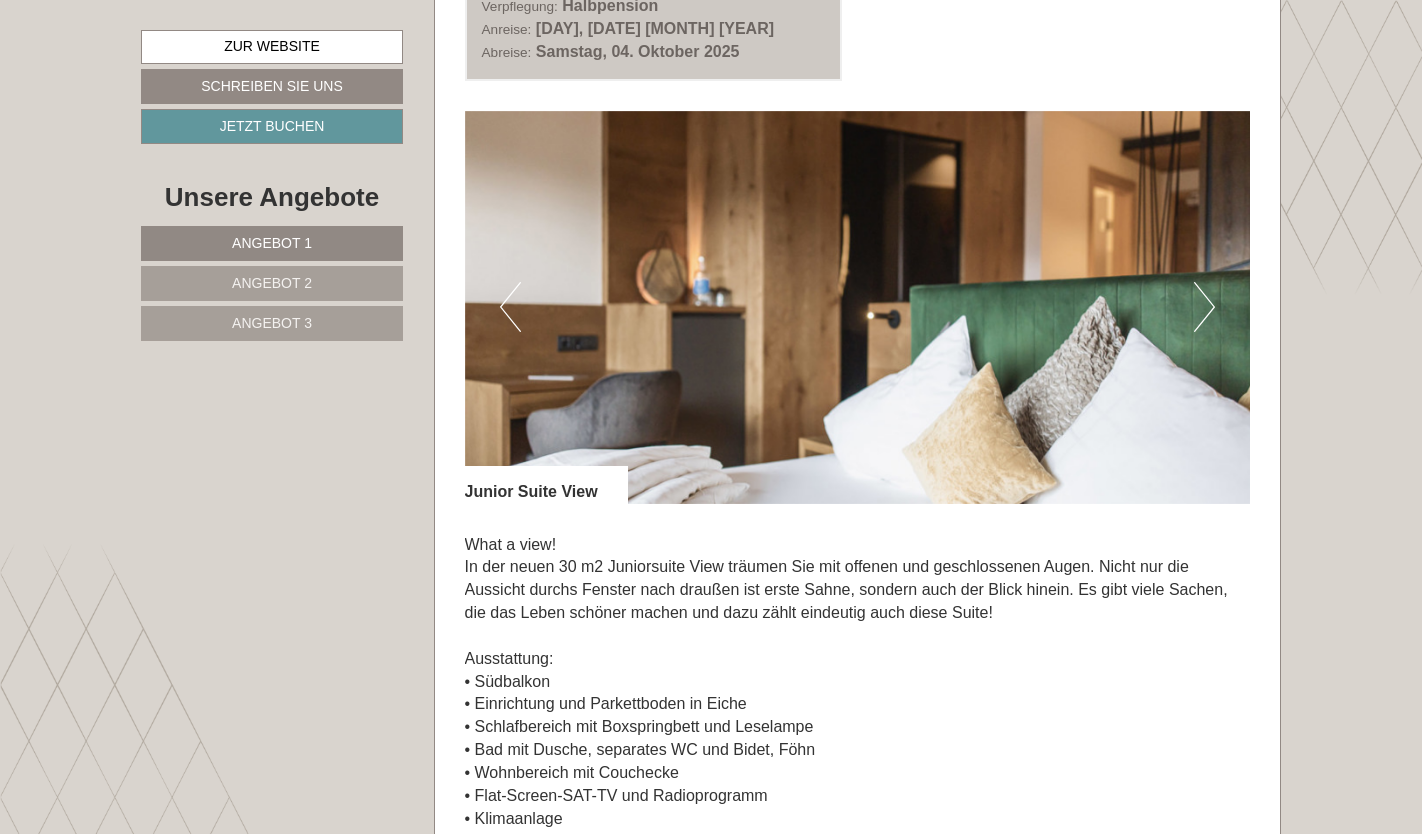 click on "Next" at bounding box center (1204, 307) 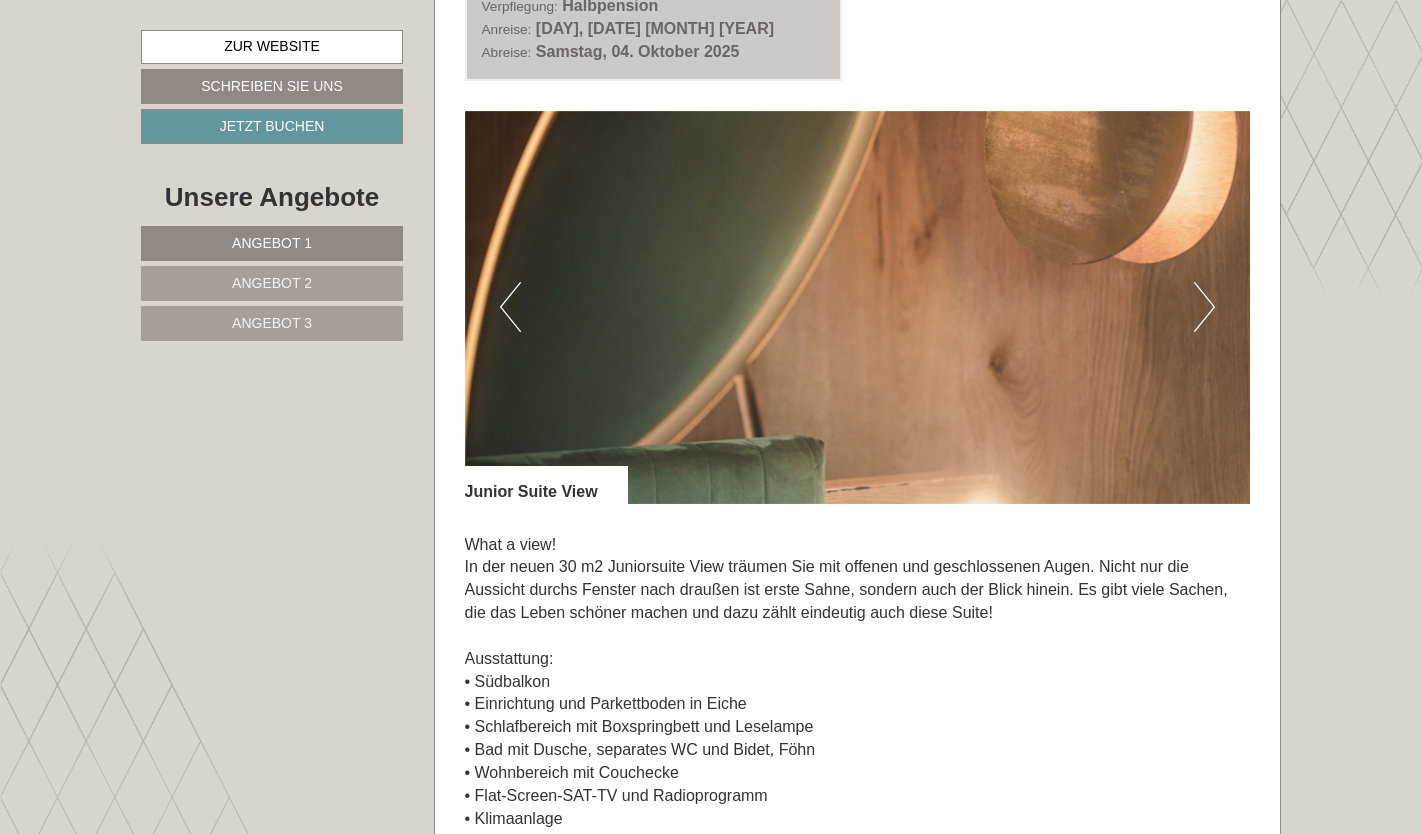 click on "Next" at bounding box center [1204, 307] 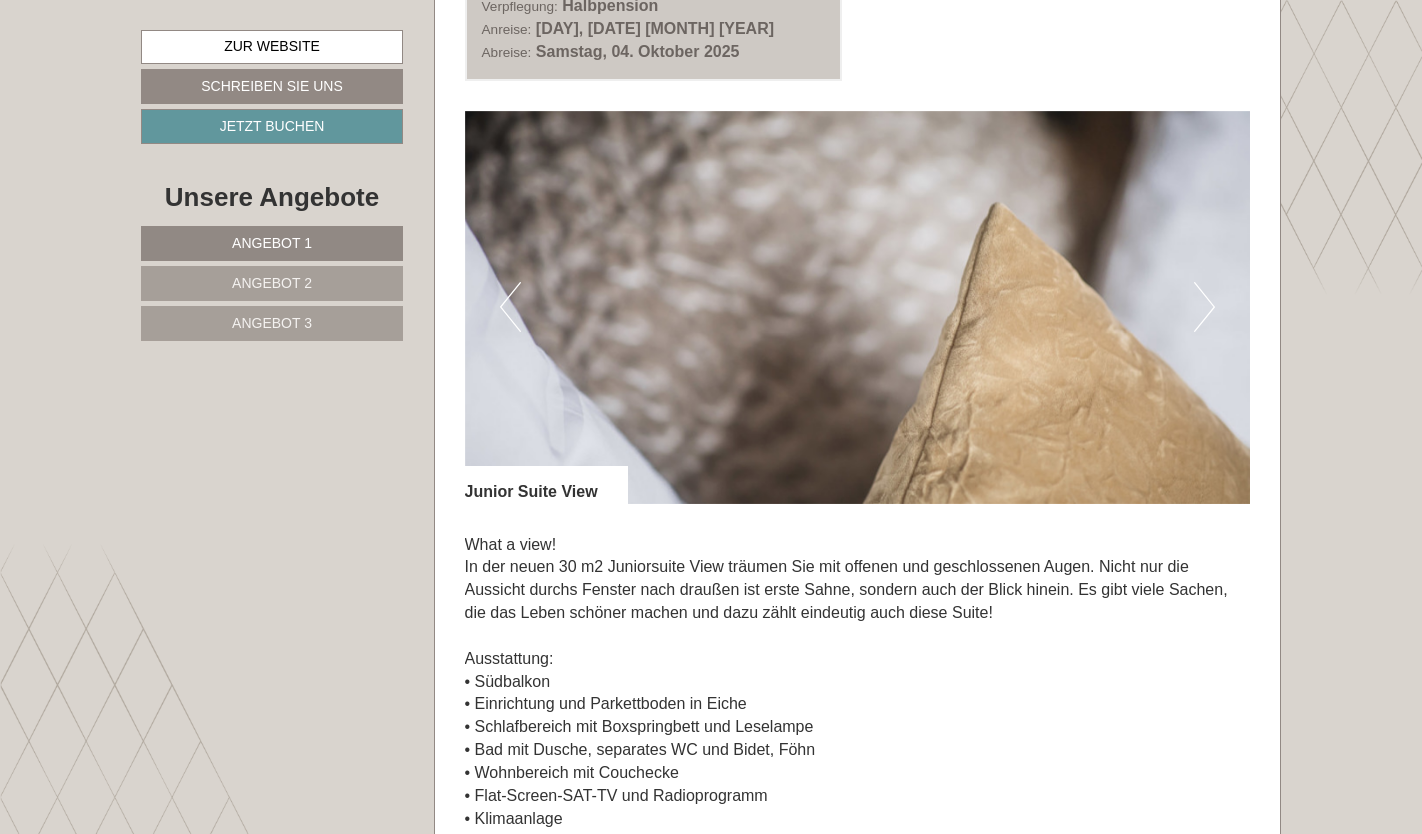 click on "Next" at bounding box center [1204, 307] 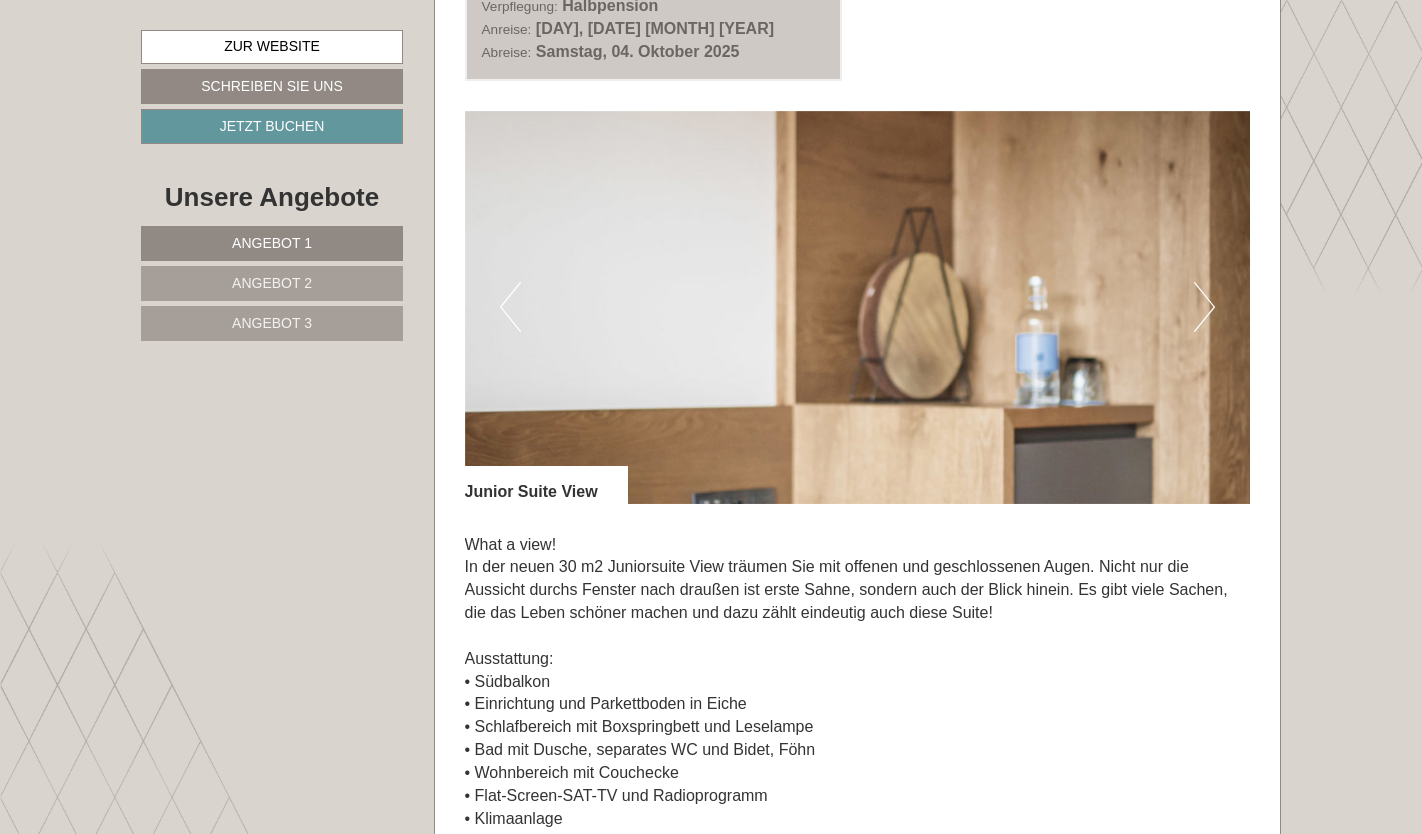 click on "Next" at bounding box center (1204, 307) 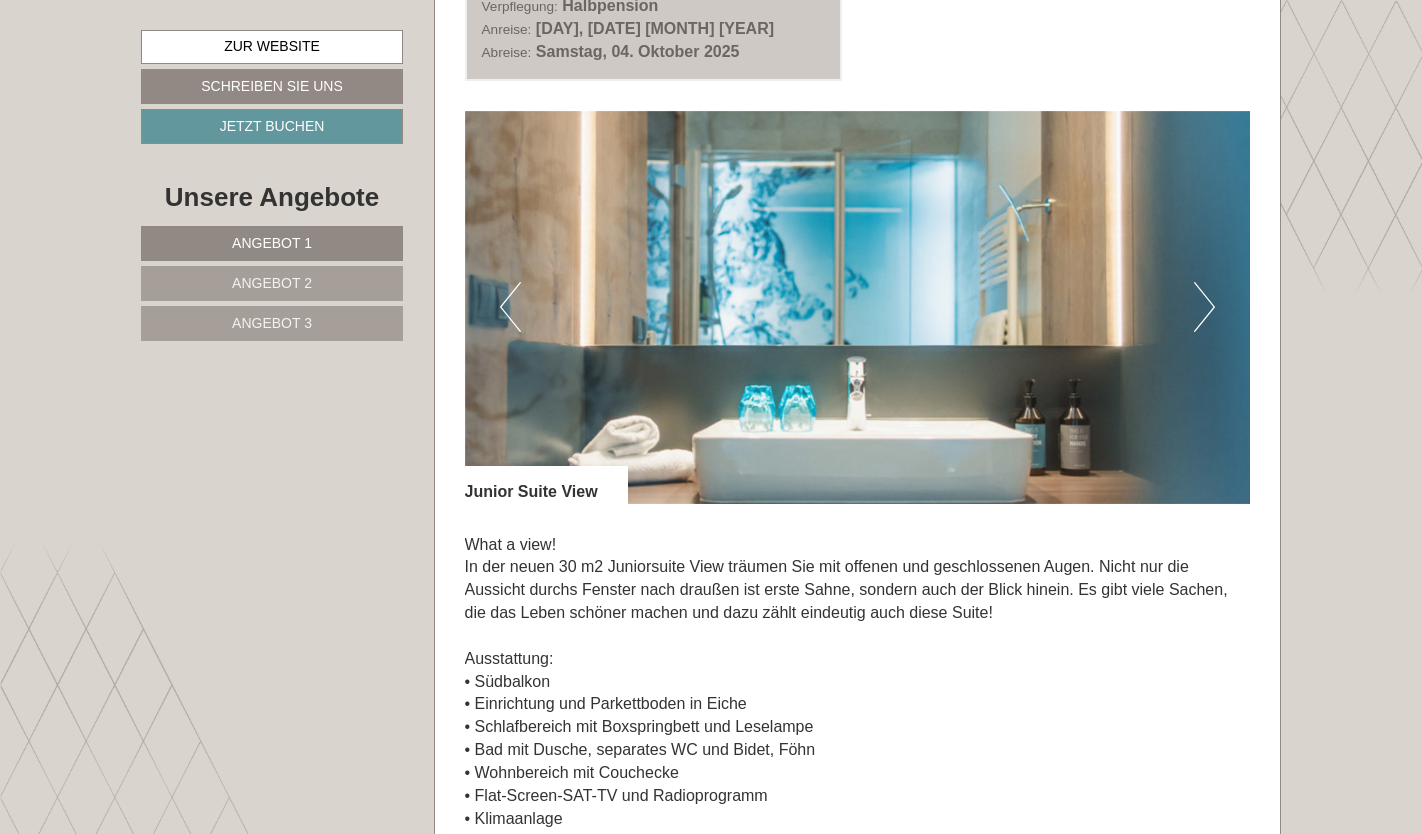 click on "Next" at bounding box center [1204, 307] 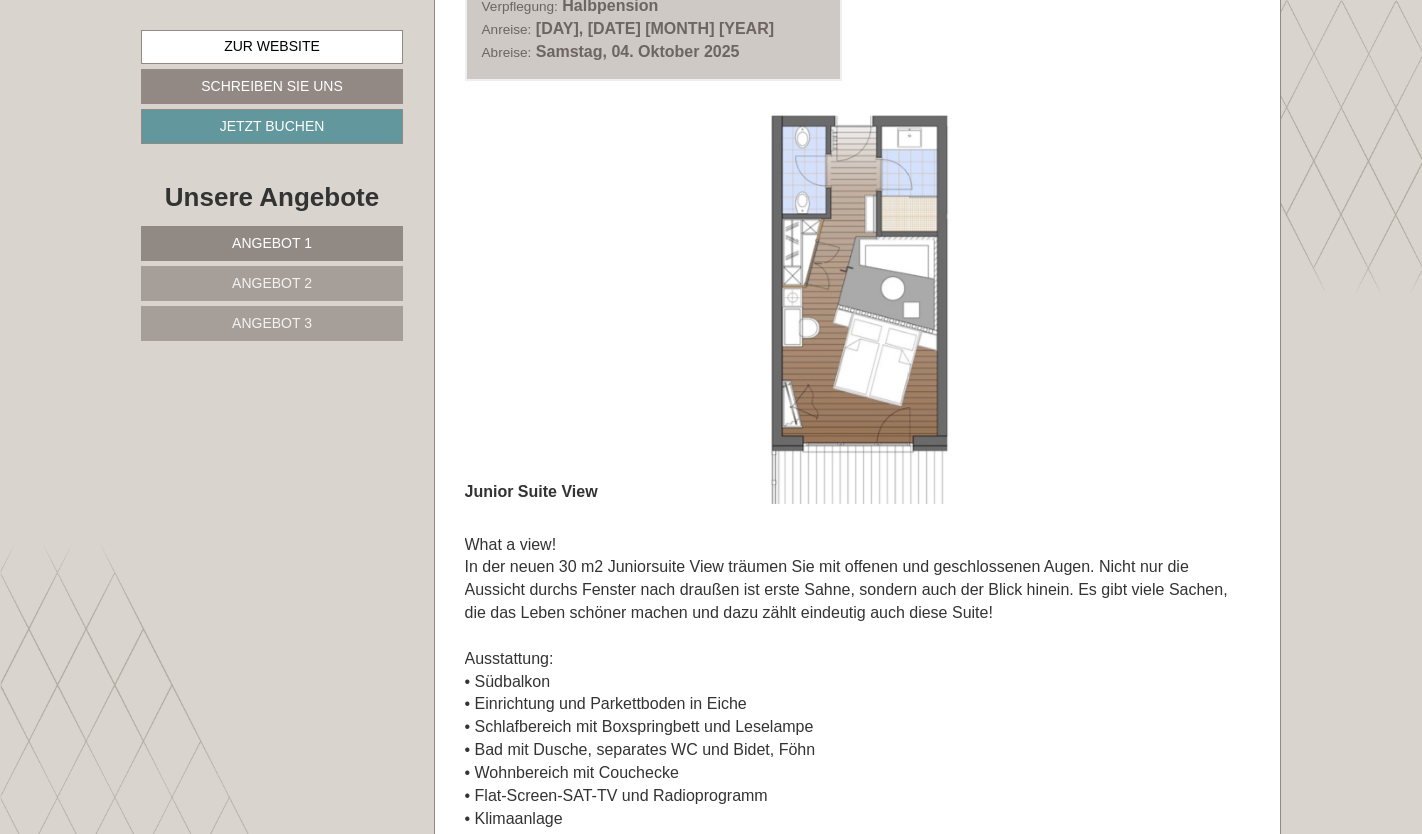 click on "Next" at bounding box center [1204, 307] 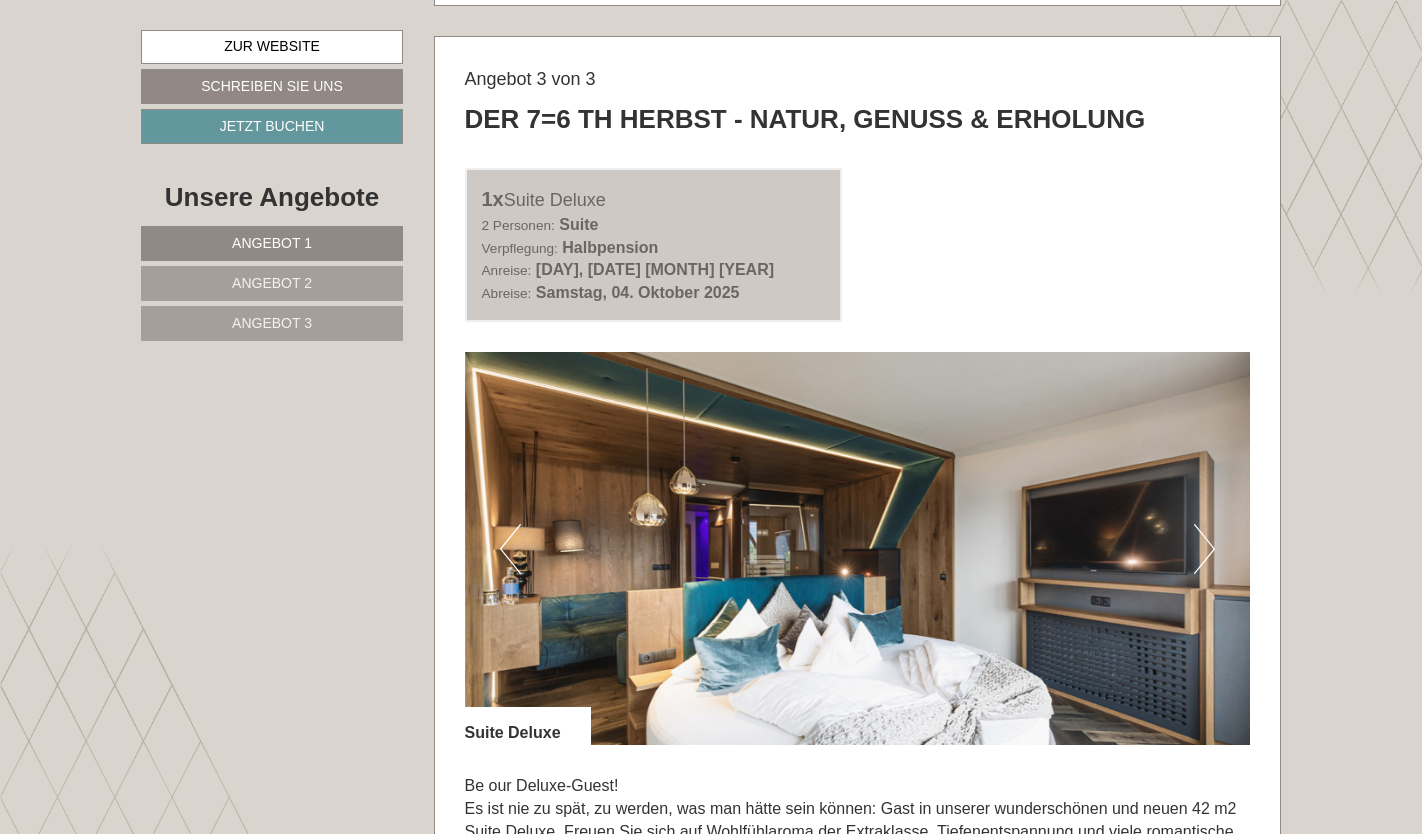 scroll, scrollTop: 4016, scrollLeft: 0, axis: vertical 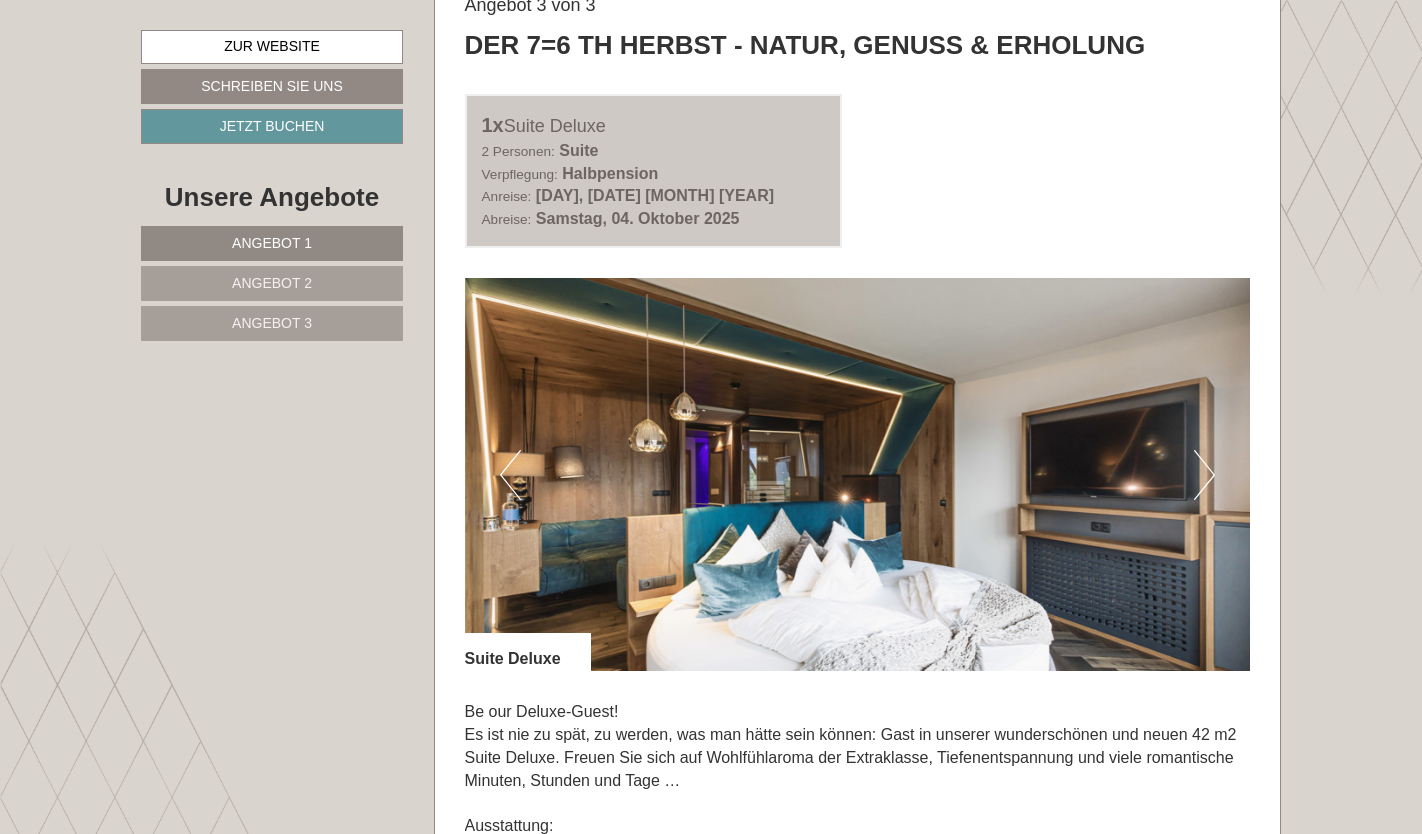 click at bounding box center [858, 474] 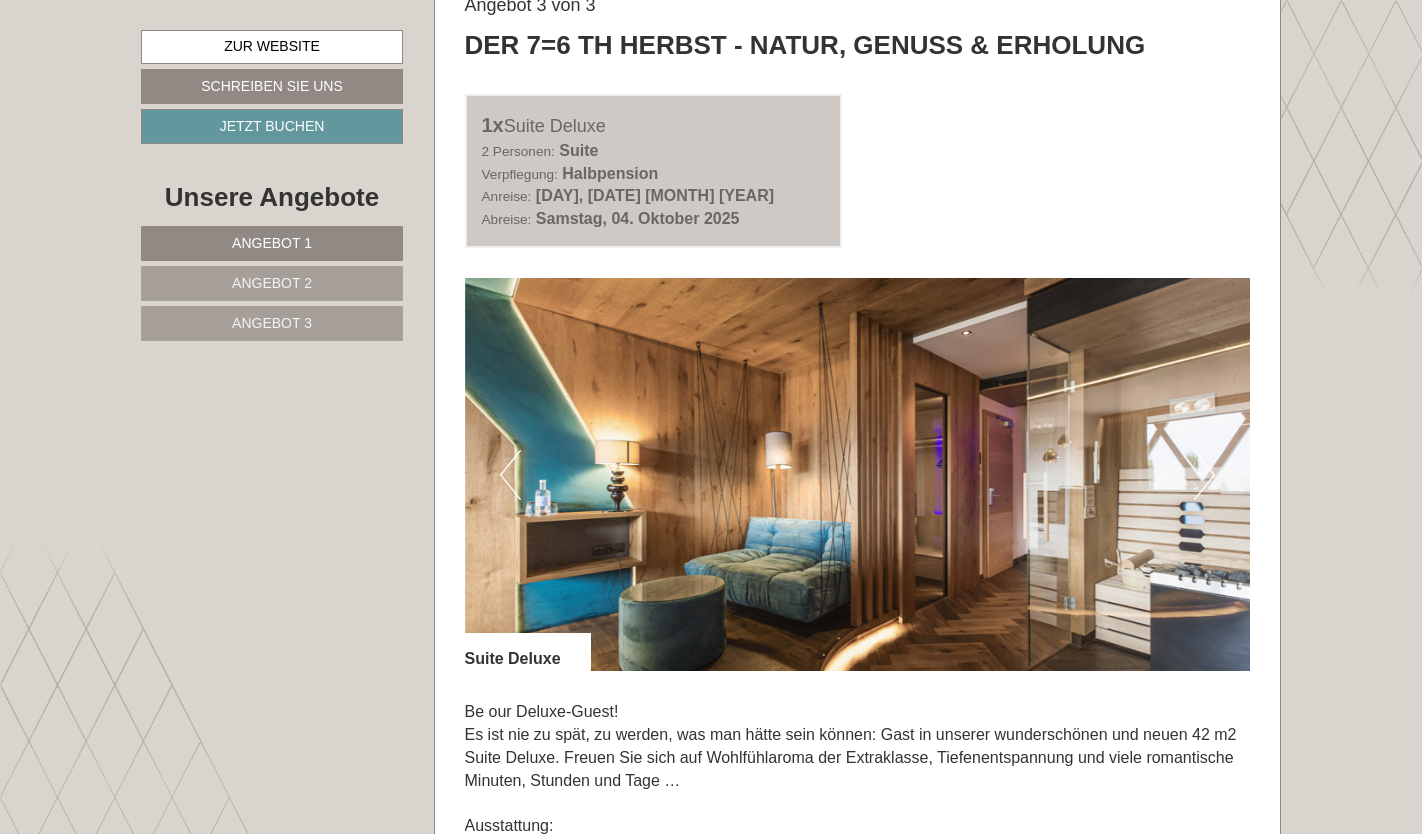 click on "Next" at bounding box center (1204, 475) 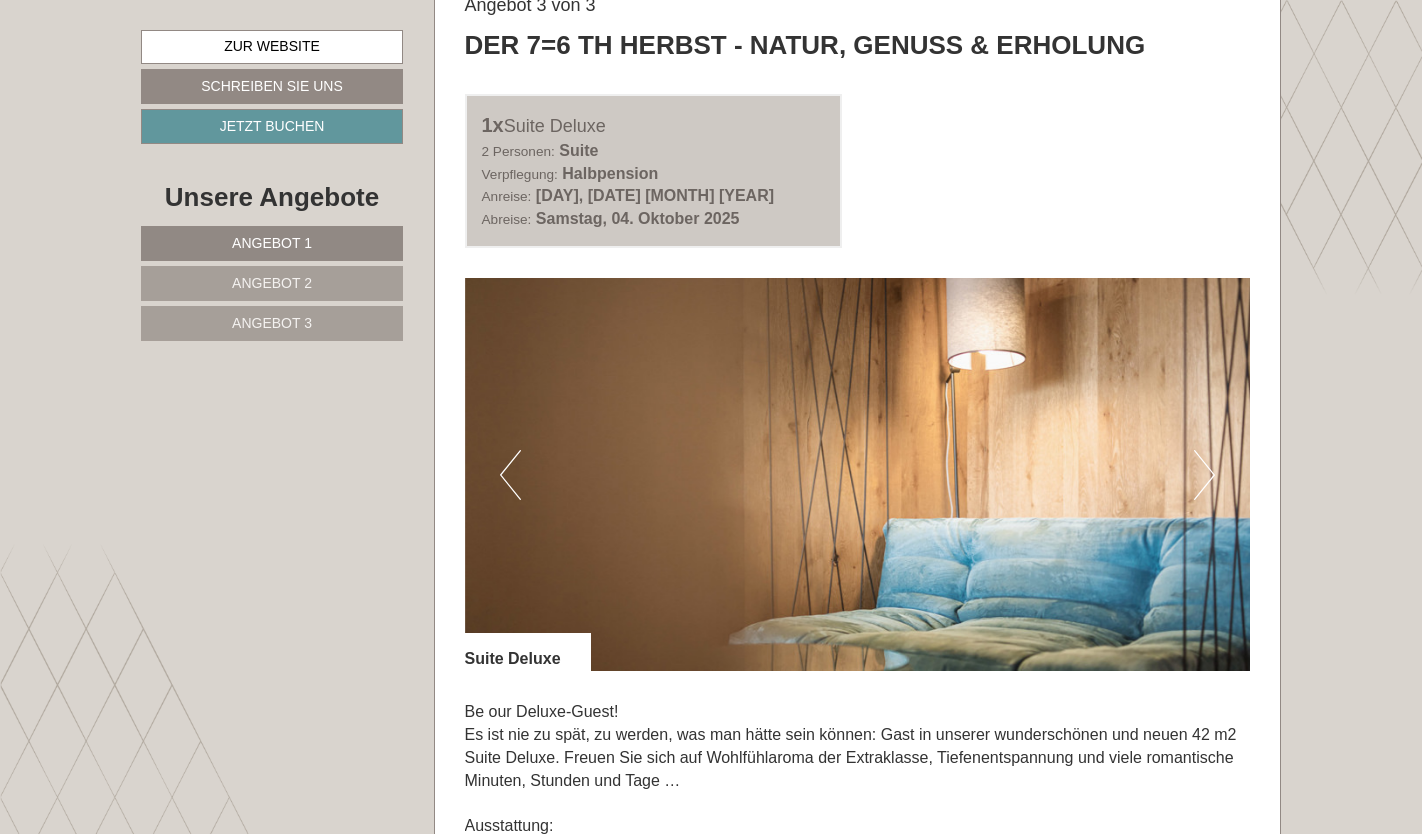 click on "Next" at bounding box center [1204, 475] 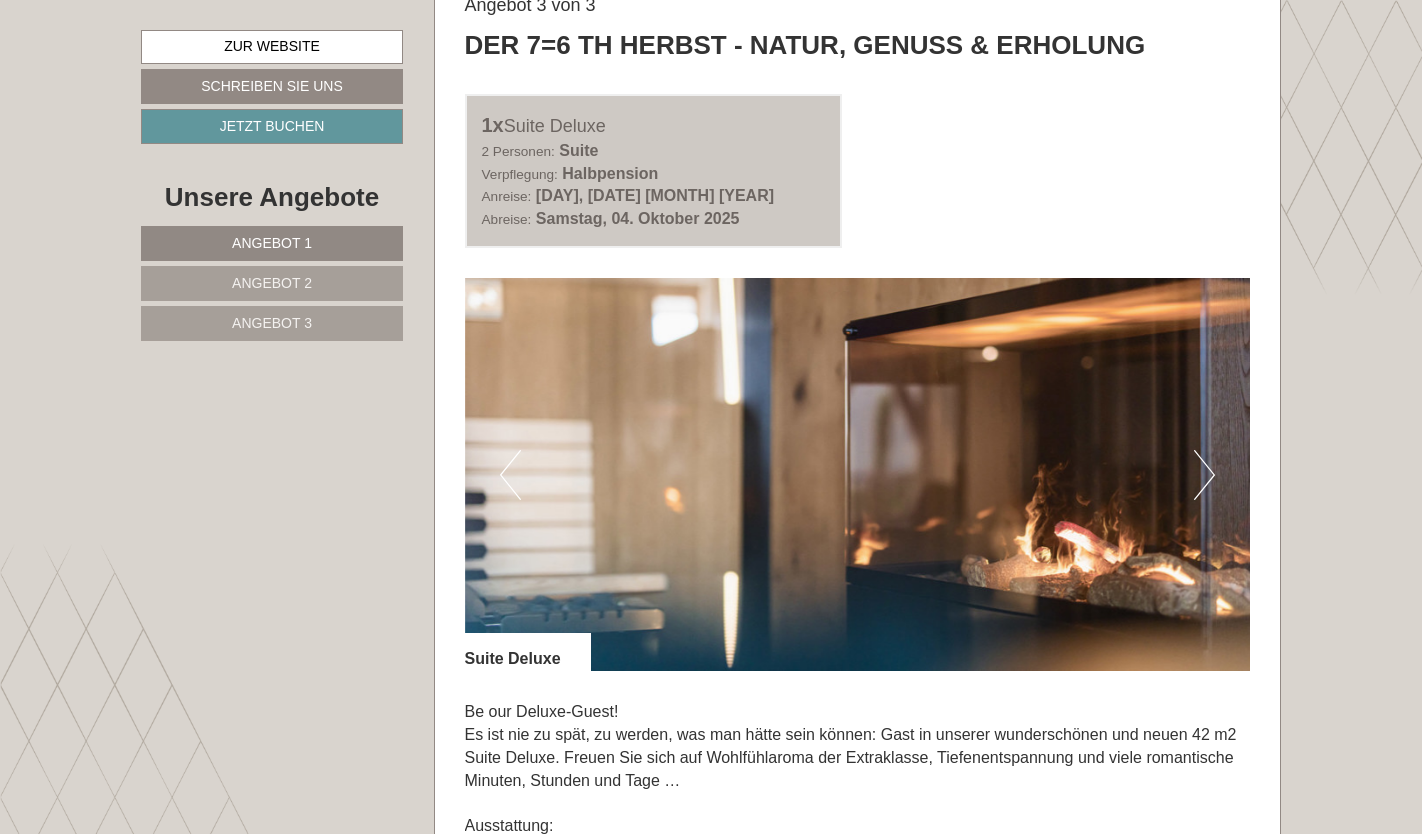 click on "Next" at bounding box center [1204, 475] 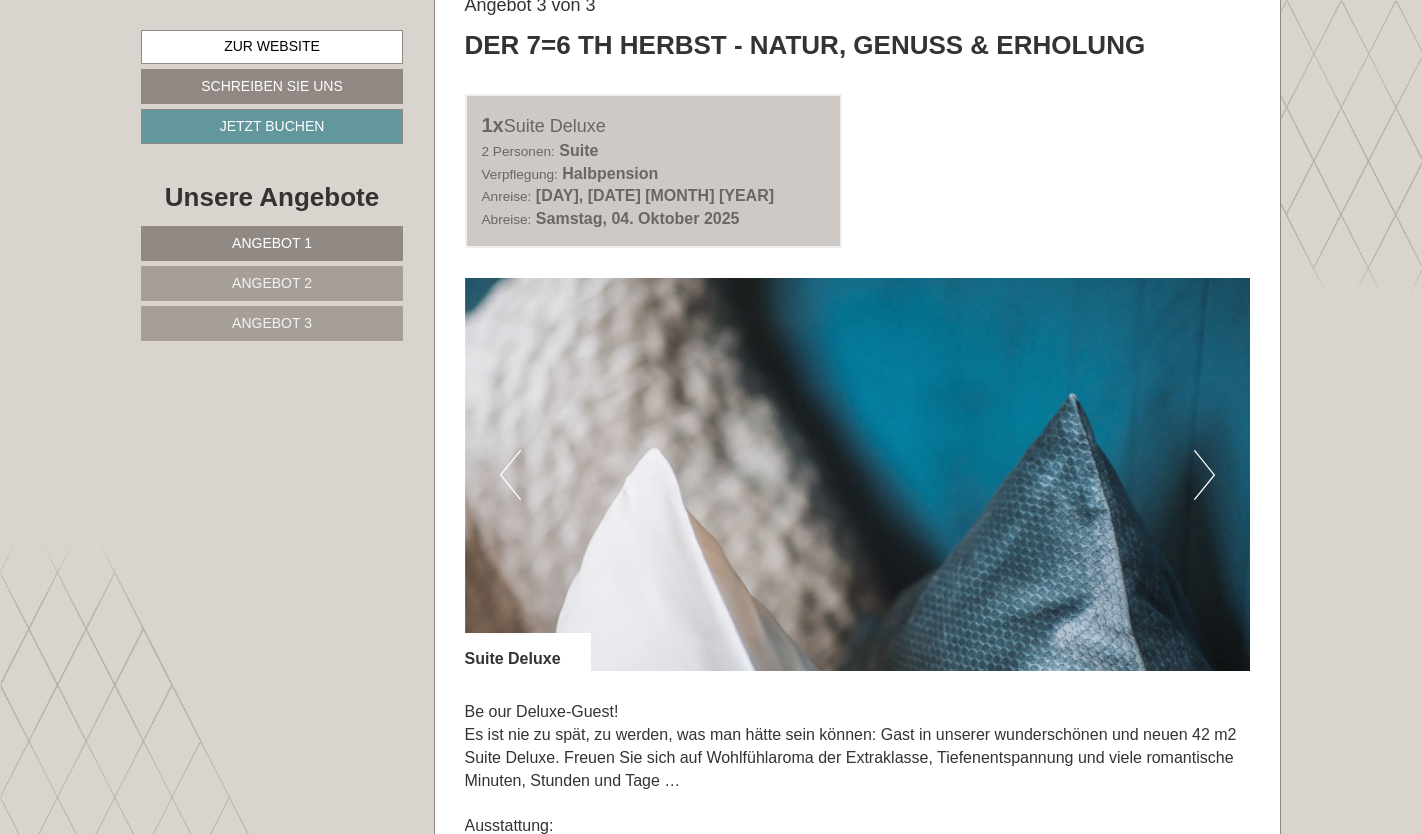 click on "Next" at bounding box center (1204, 475) 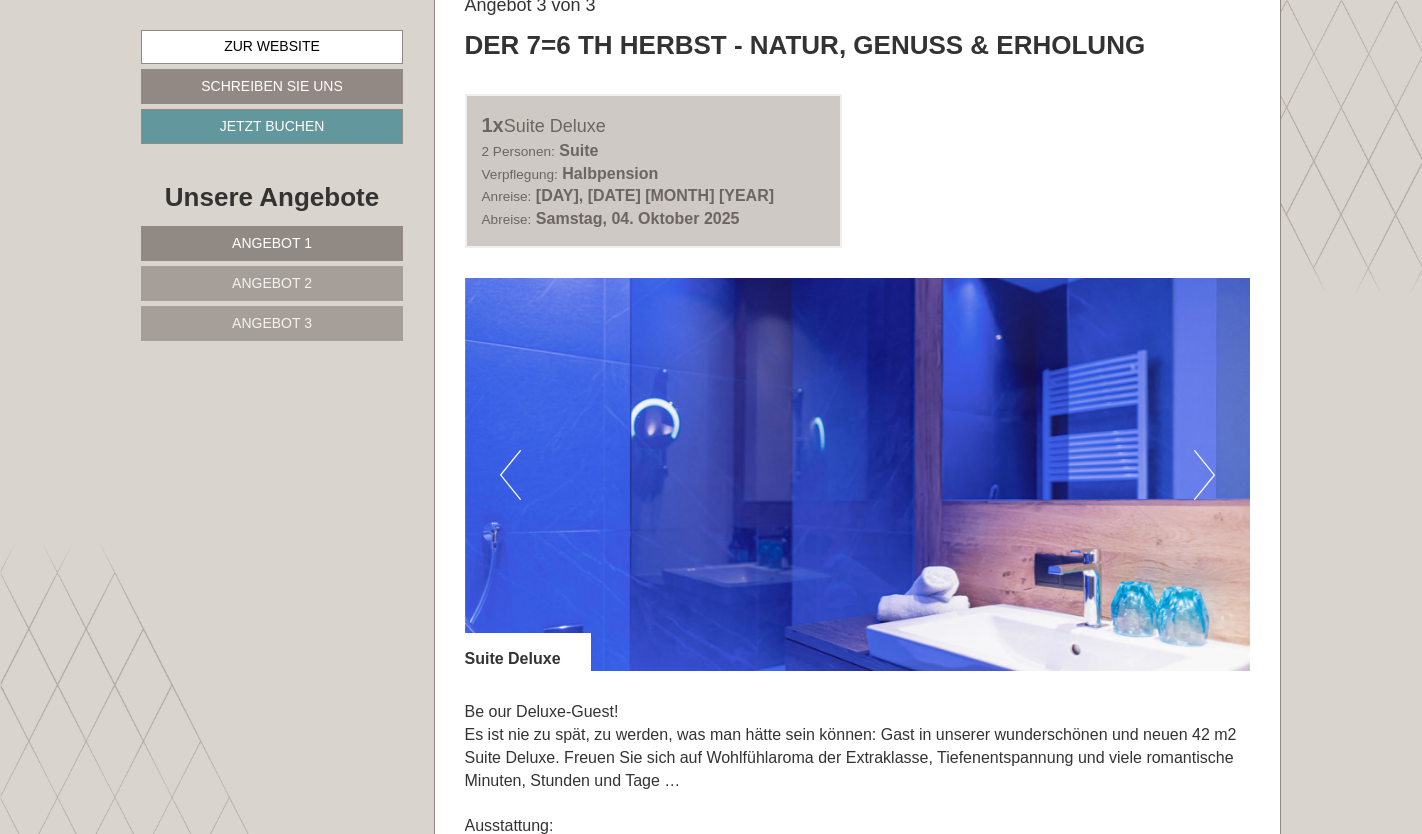 click on "Next" at bounding box center (1204, 475) 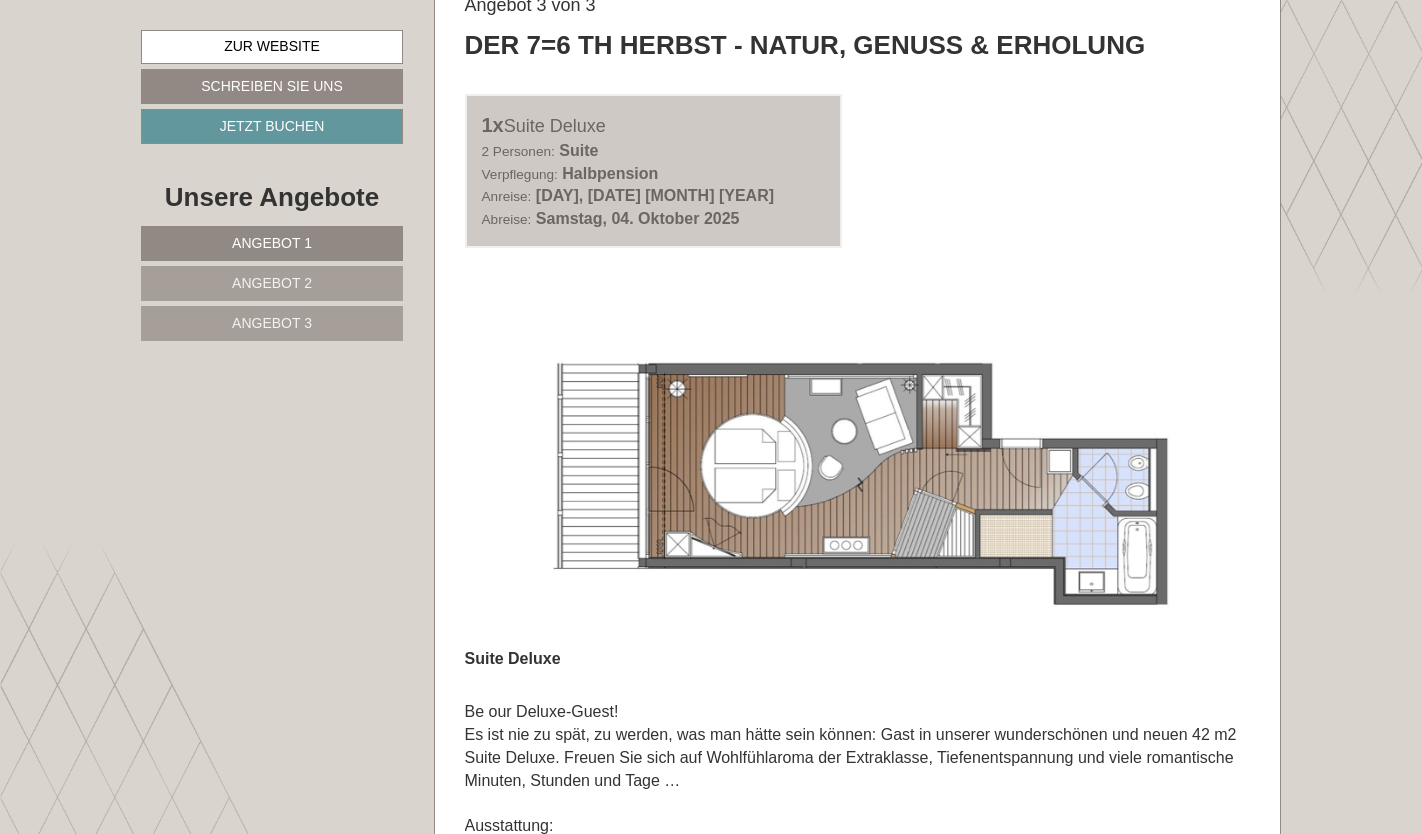click on "Angebot 3 von 3
Der 7=6 TH Herbst - Natur, Genuss & Erholung
1x  Suite Deluxe
2 Personen:   Suite
Verpflegung:   Halbpension
Anreise:   Samstag, 27. September 2025
Abreise:   Samstag, 04. Oktober 2025" at bounding box center [858, 712] 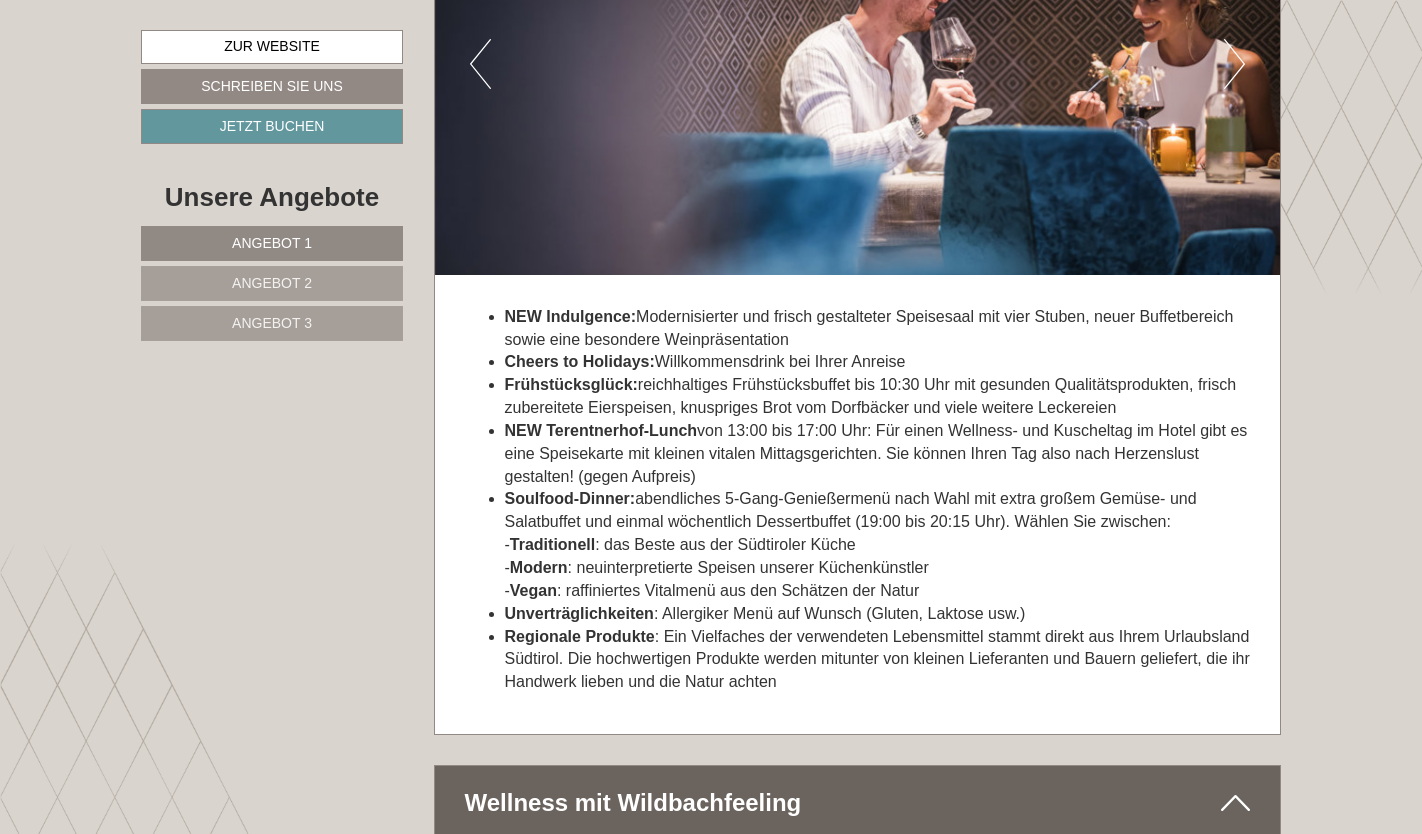 scroll, scrollTop: 6900, scrollLeft: 0, axis: vertical 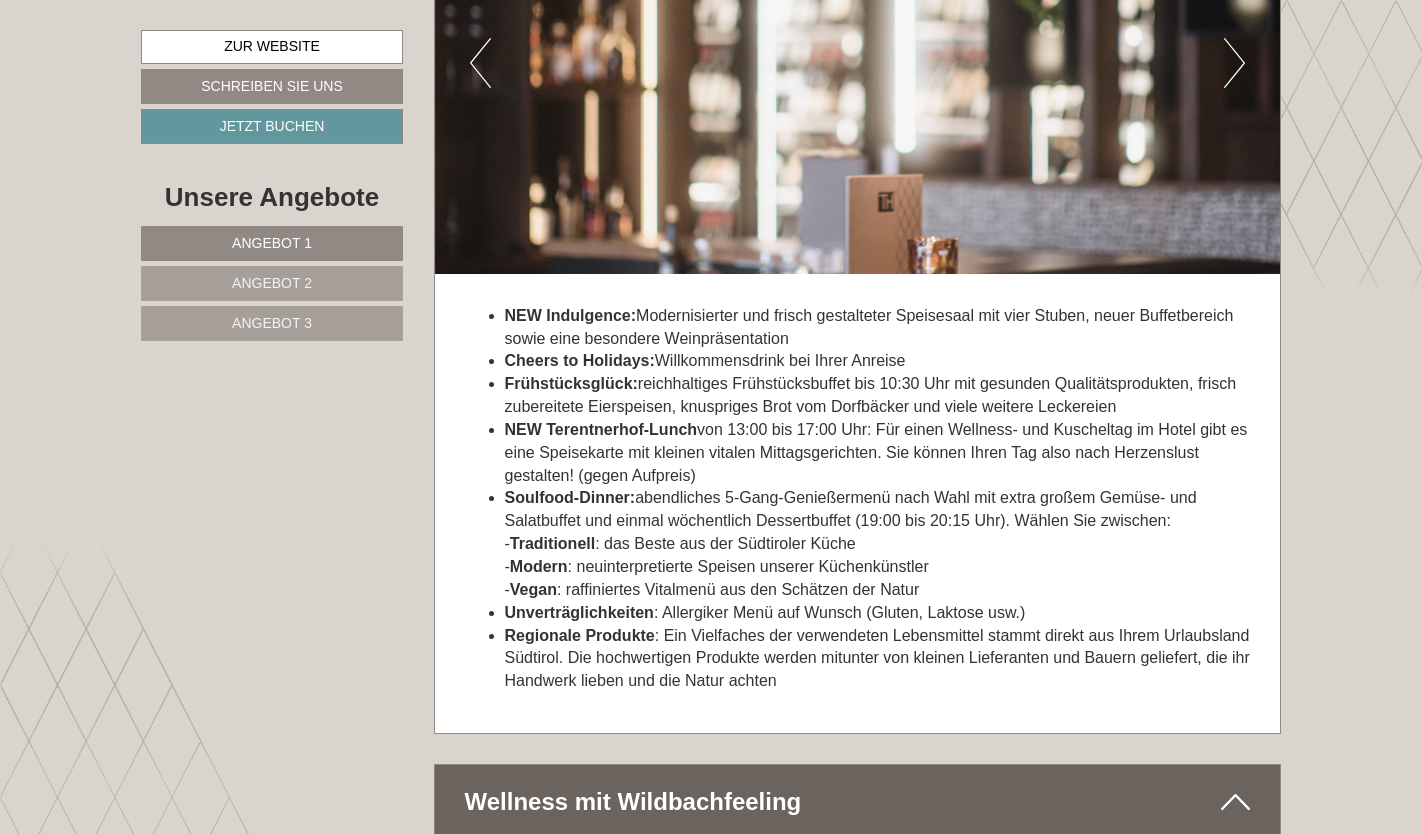click on "NEW Terentnerhof-Lunch von 13:00 bis 17:00 Uhr: Für einen Wellness- und Kuscheltag im Hotel gibt es eine Speisekarte mit kleinen vitalen Mittagsgerichten. Sie können Ihren Tag also nach Herzenslust gestalten! (gegen Aufpreis)" at bounding box center (876, 452) 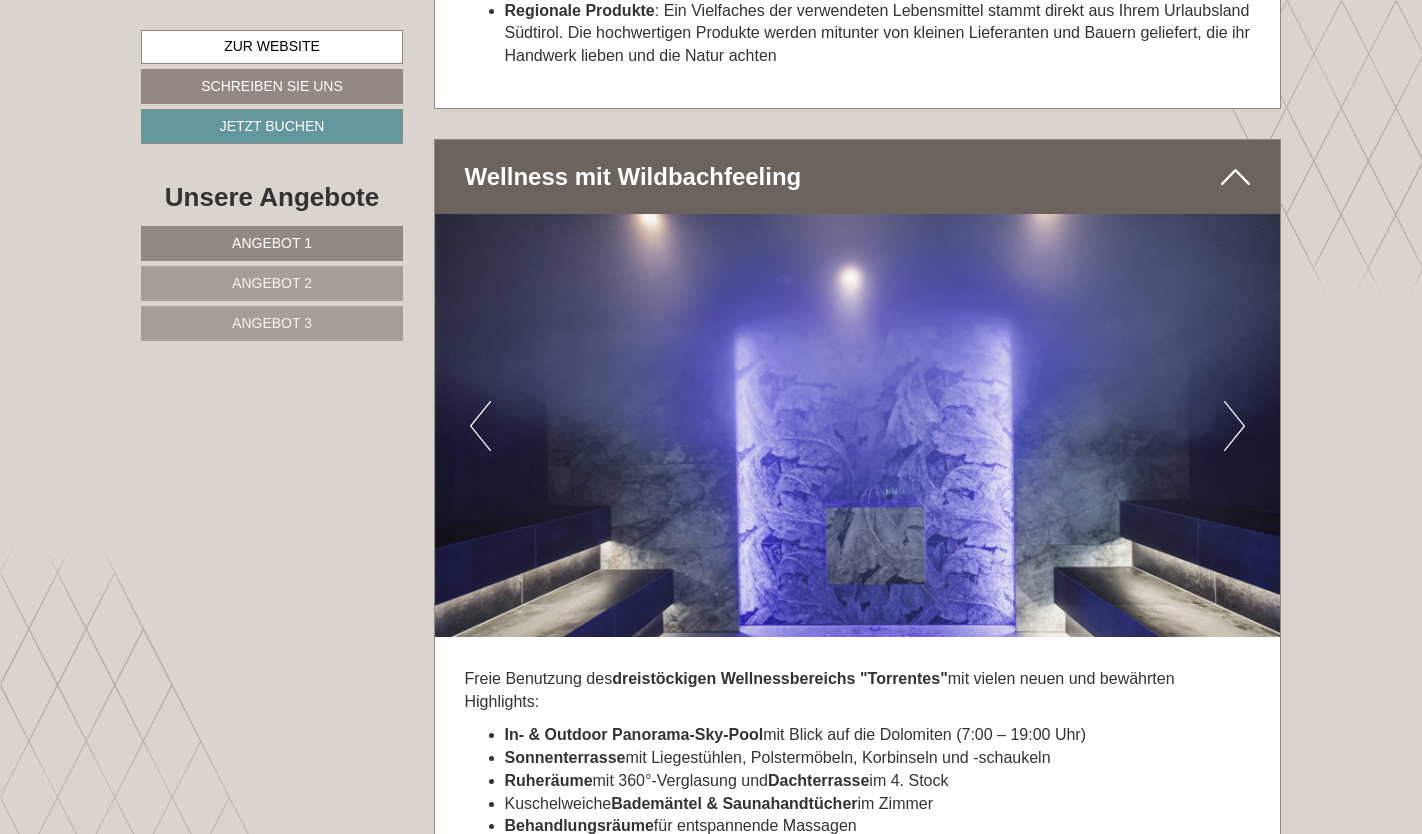 scroll, scrollTop: 7554, scrollLeft: 0, axis: vertical 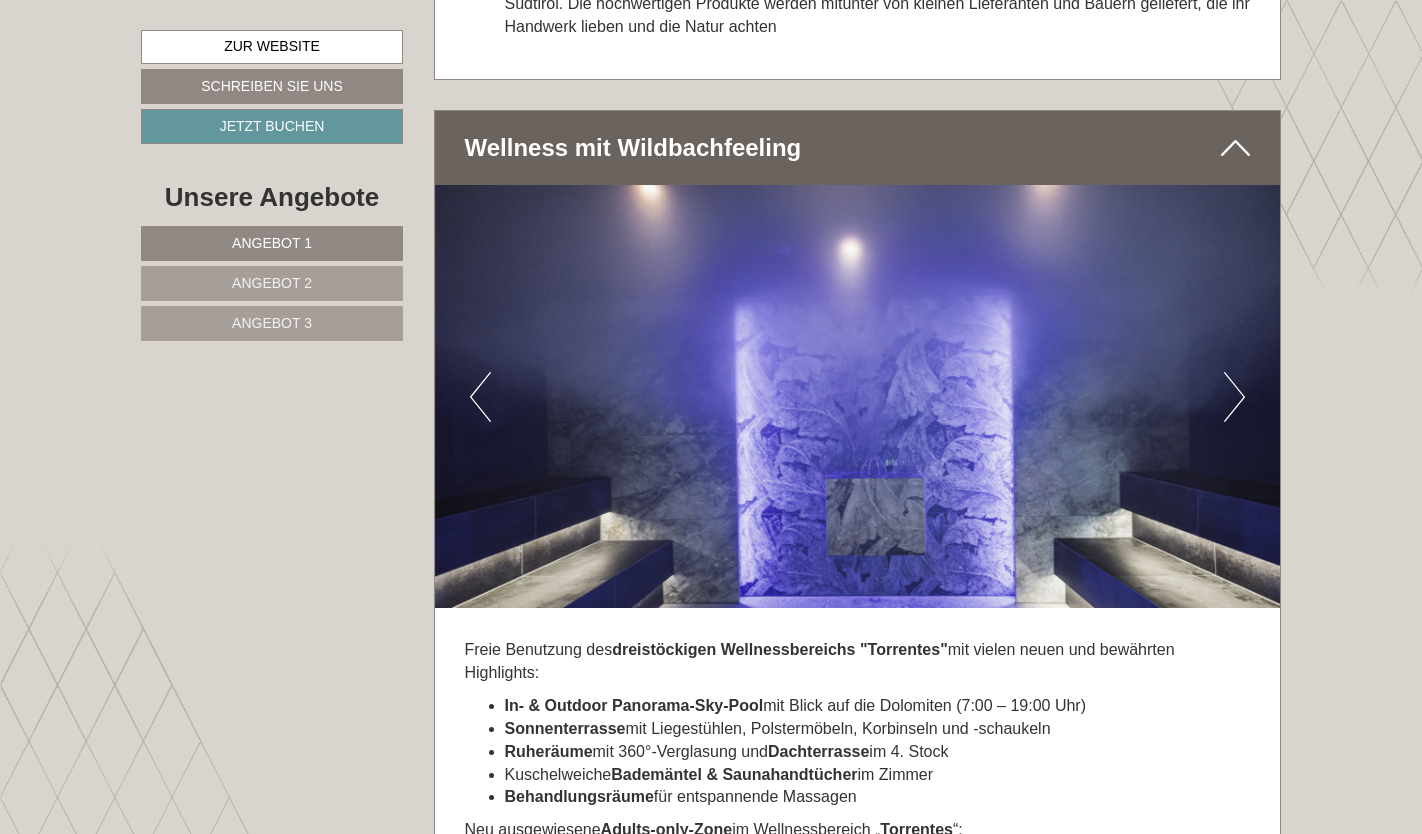 click on "Next" at bounding box center (1234, 397) 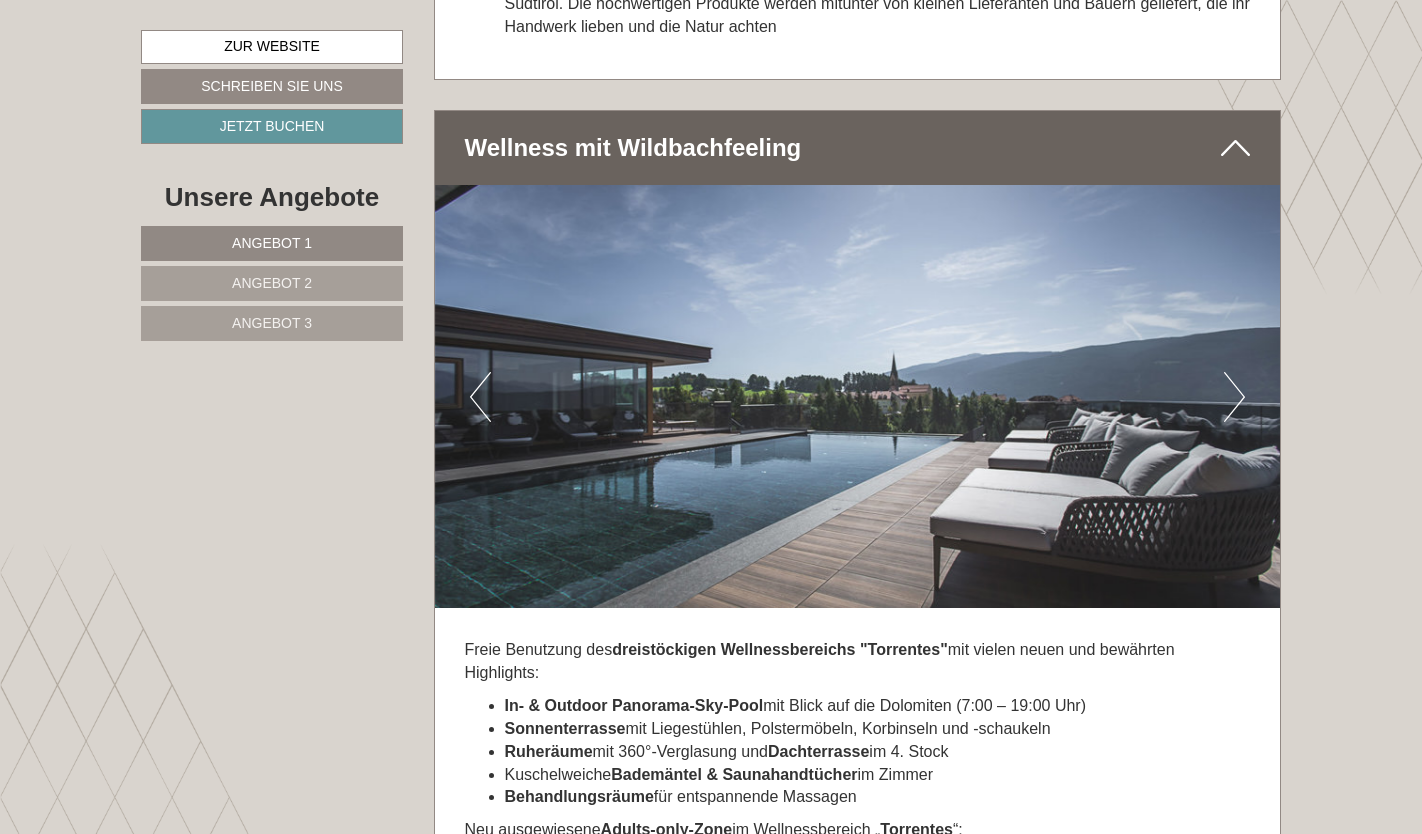 click on "Next" at bounding box center (1234, 397) 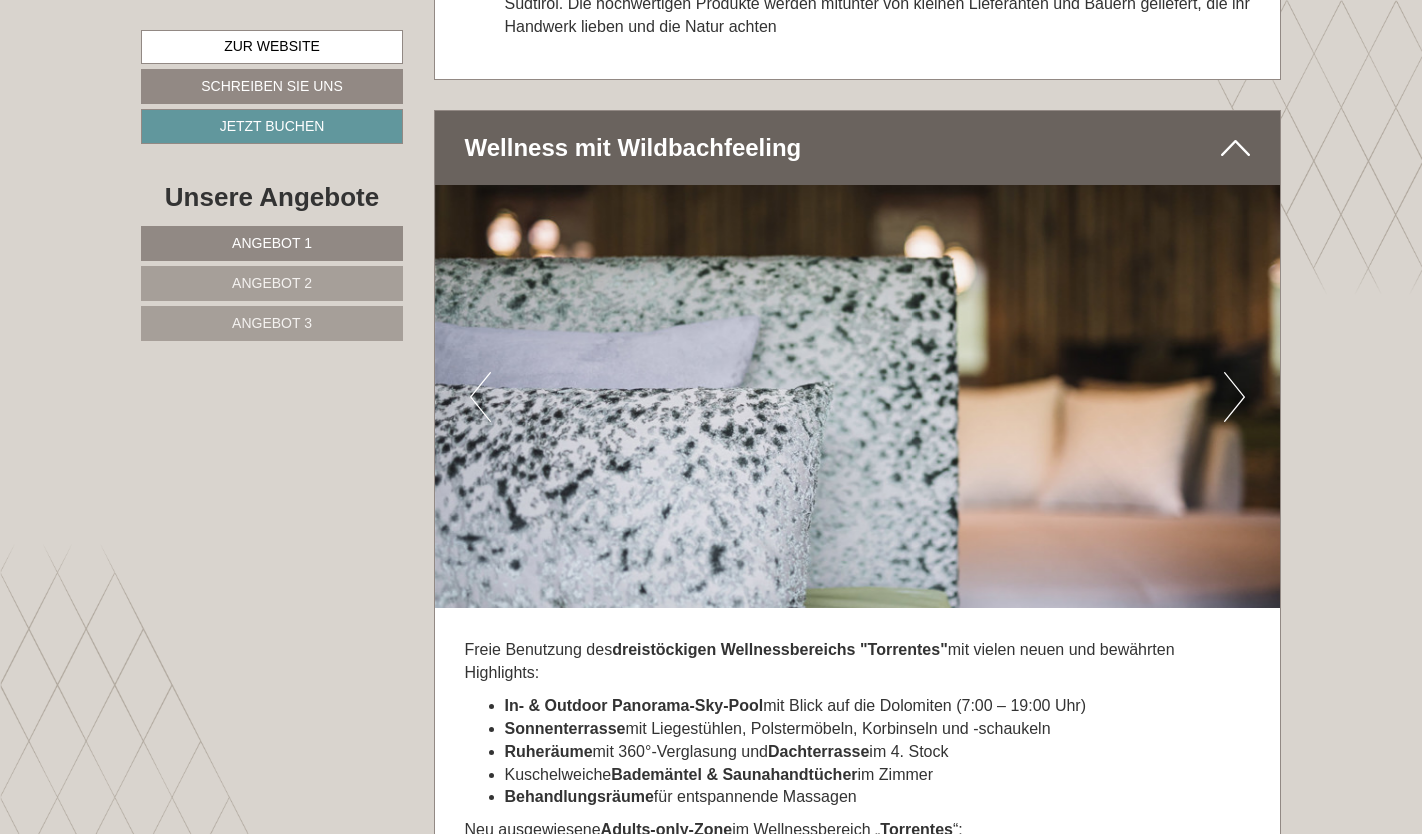 click on "Next" at bounding box center (1234, 397) 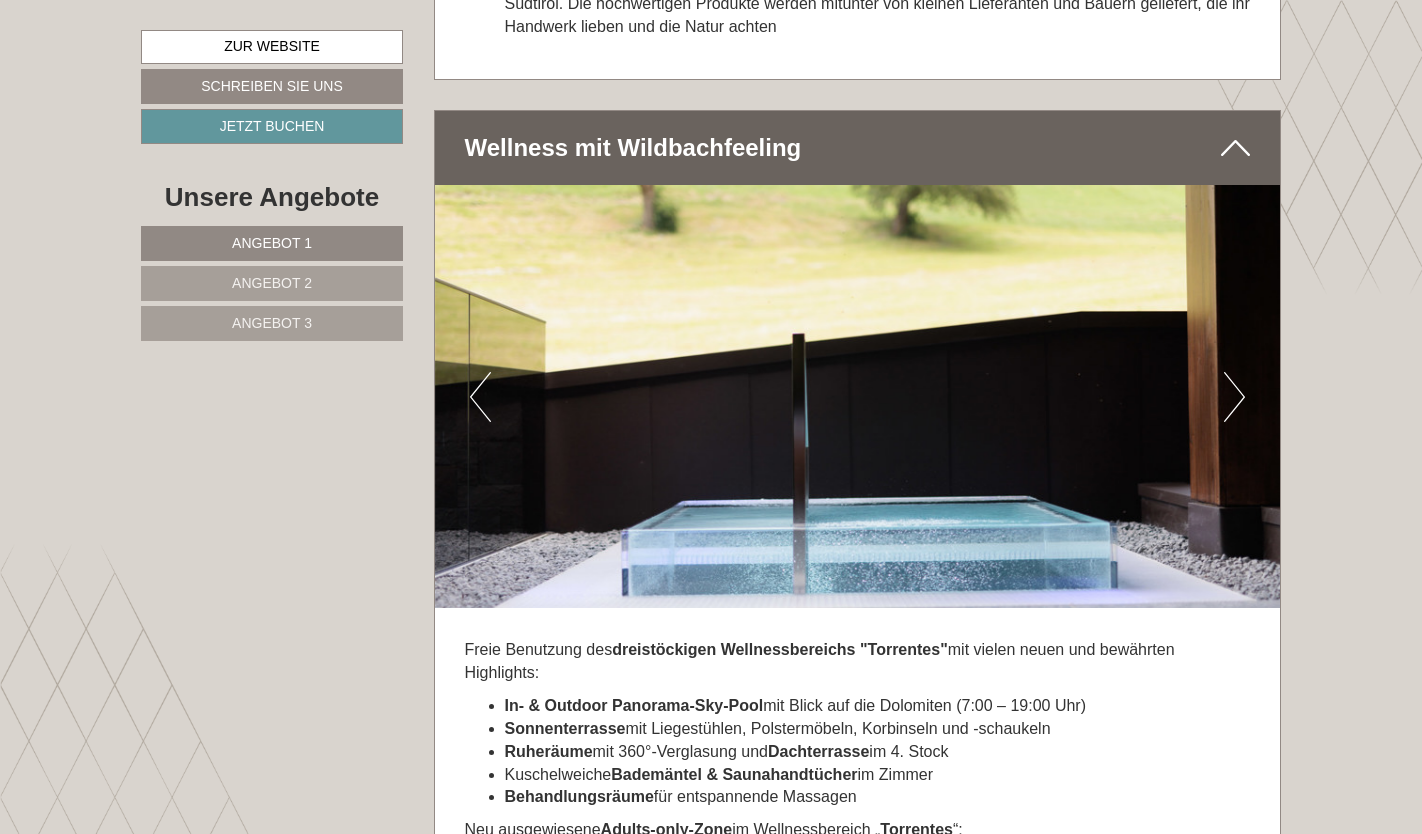 click on "Next" at bounding box center (1234, 397) 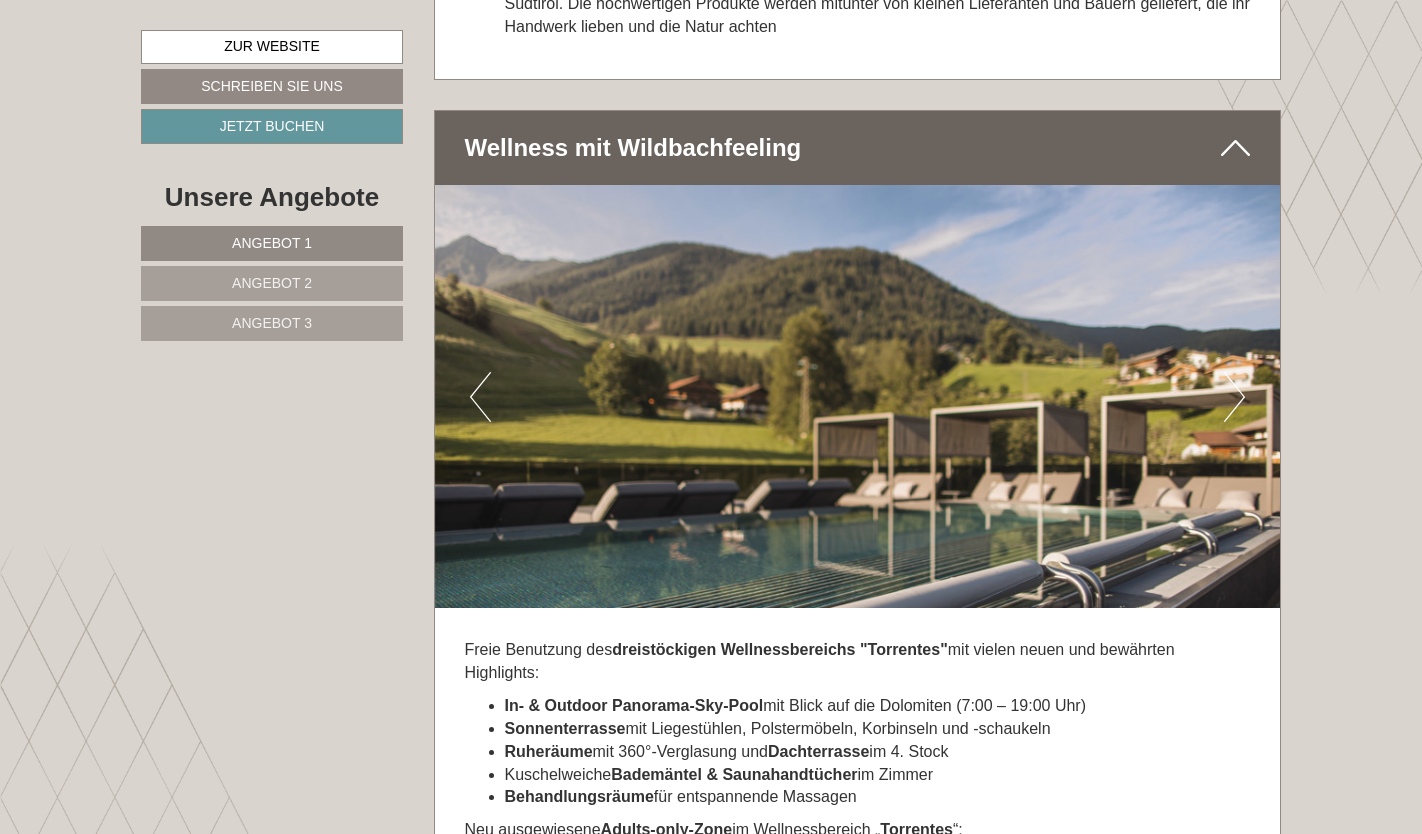 click on "Next" at bounding box center (1234, 397) 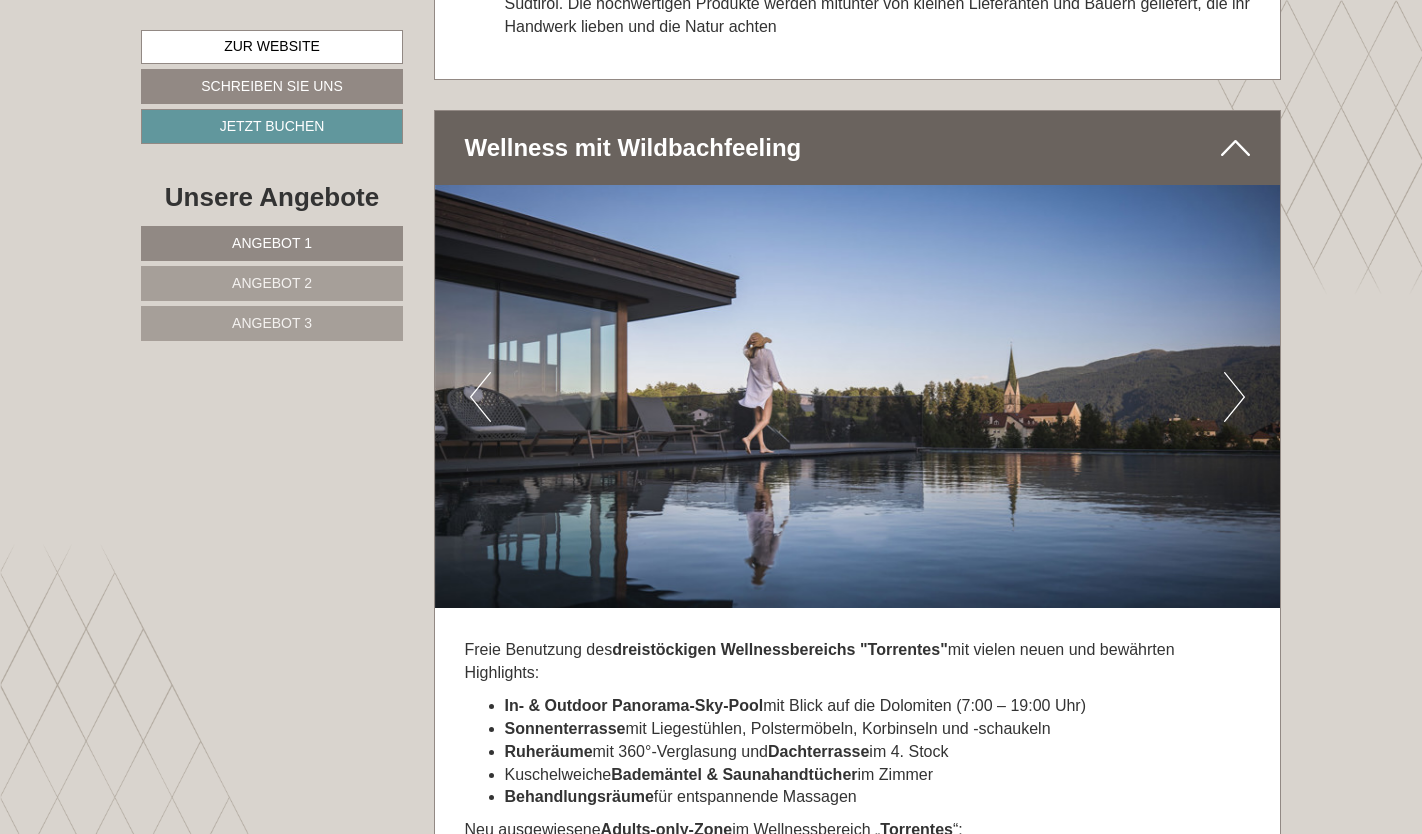 click on "Next" at bounding box center (1234, 397) 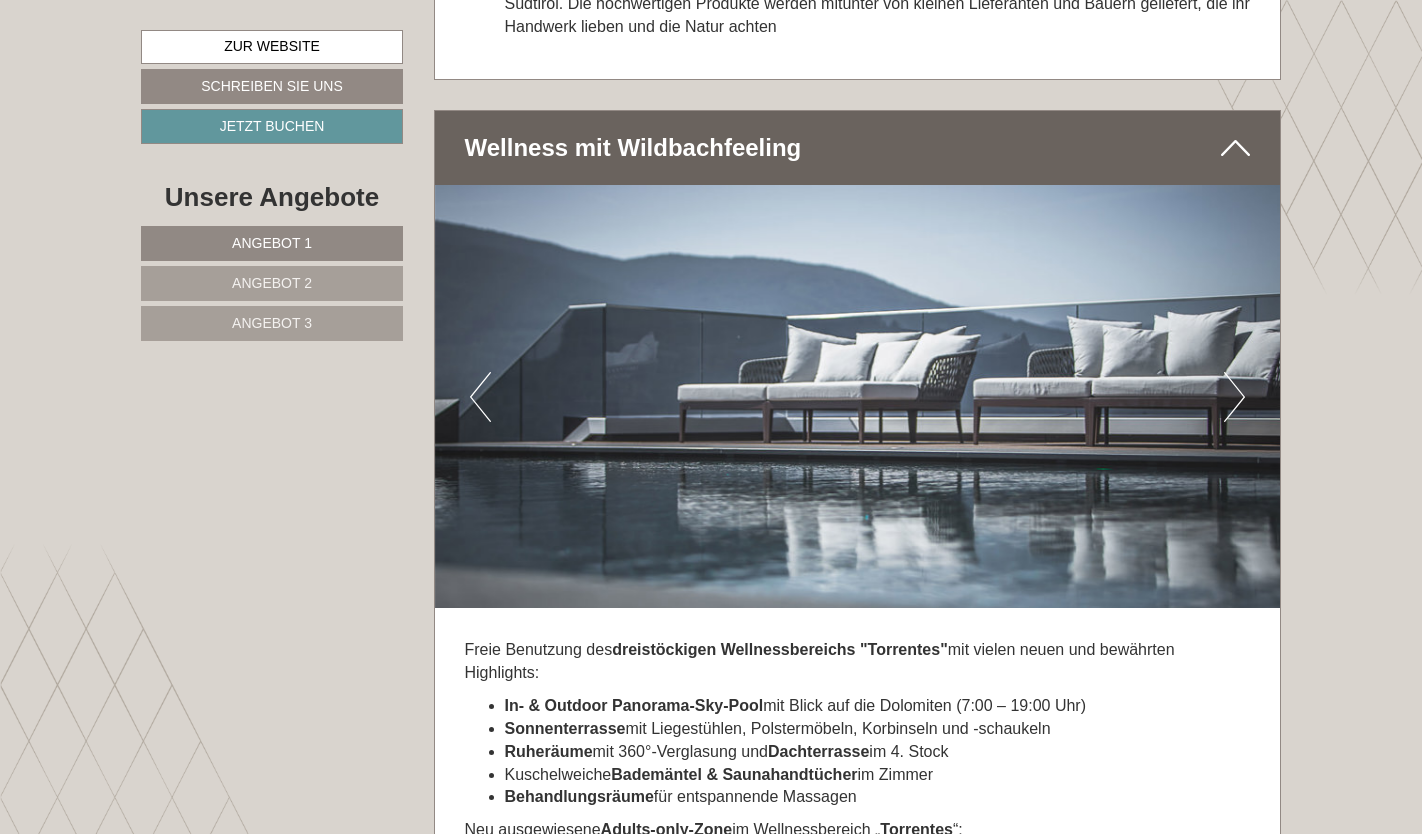 click on "Next" at bounding box center (1234, 397) 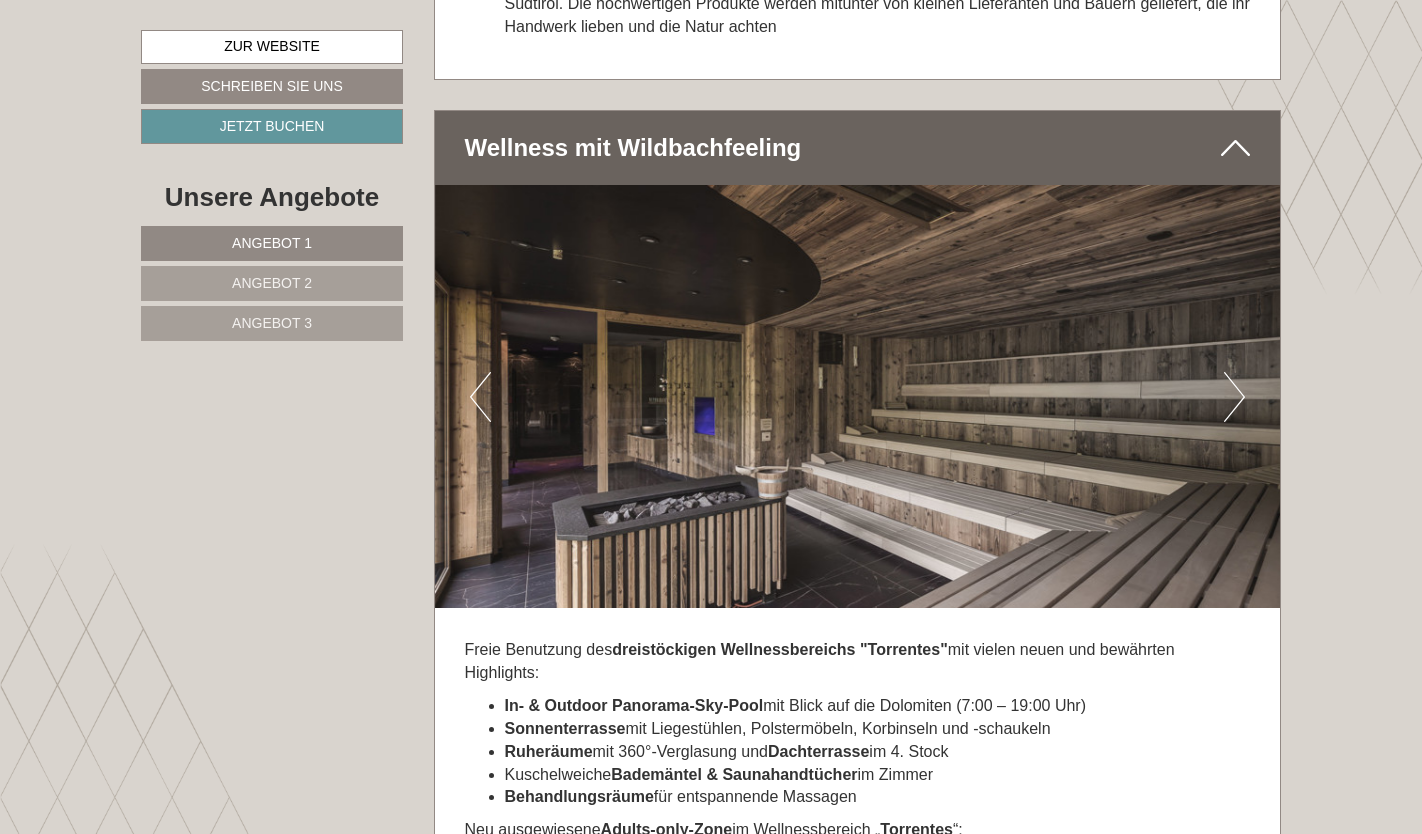 click on "Next" at bounding box center (1234, 397) 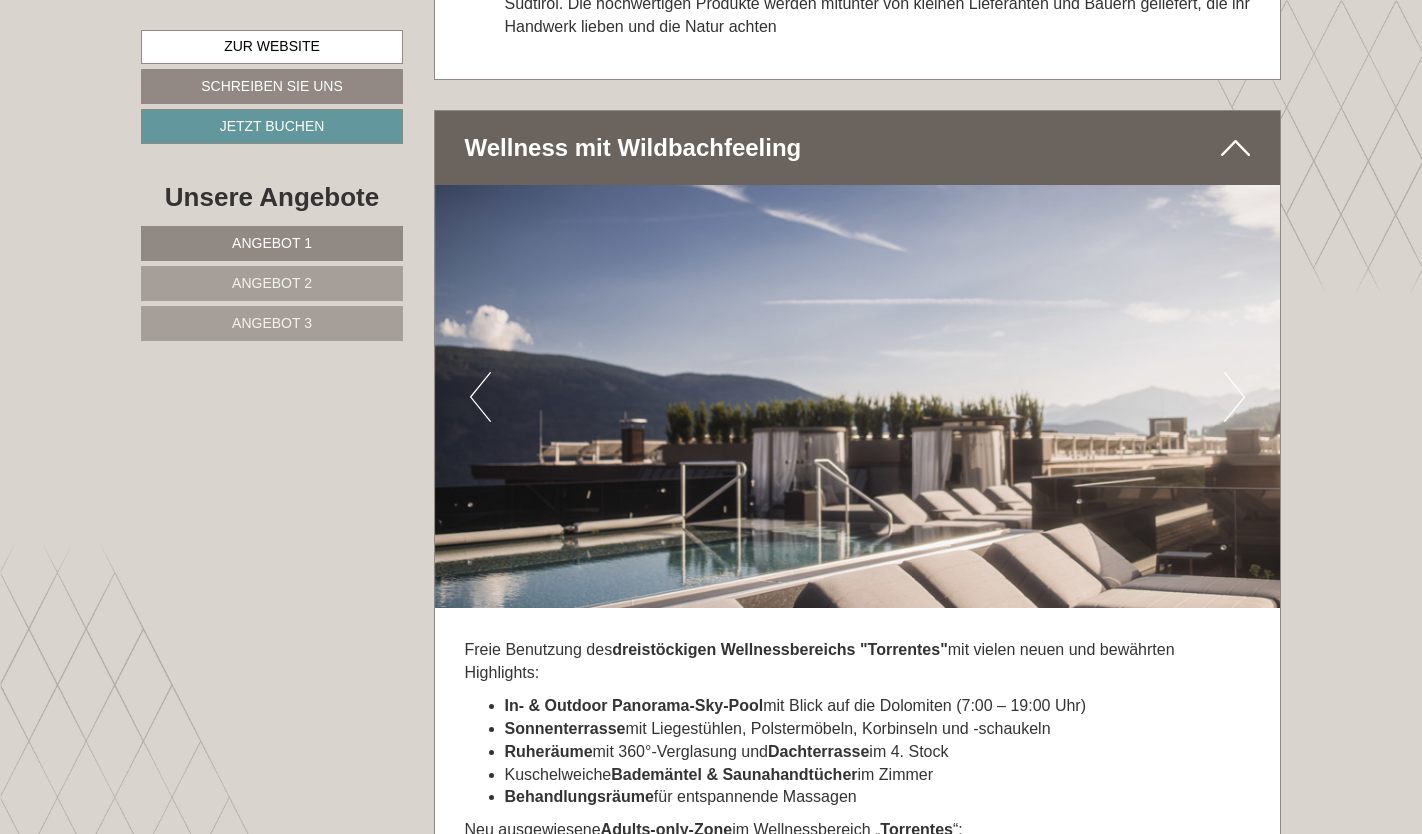 click on "Next" at bounding box center (1234, 397) 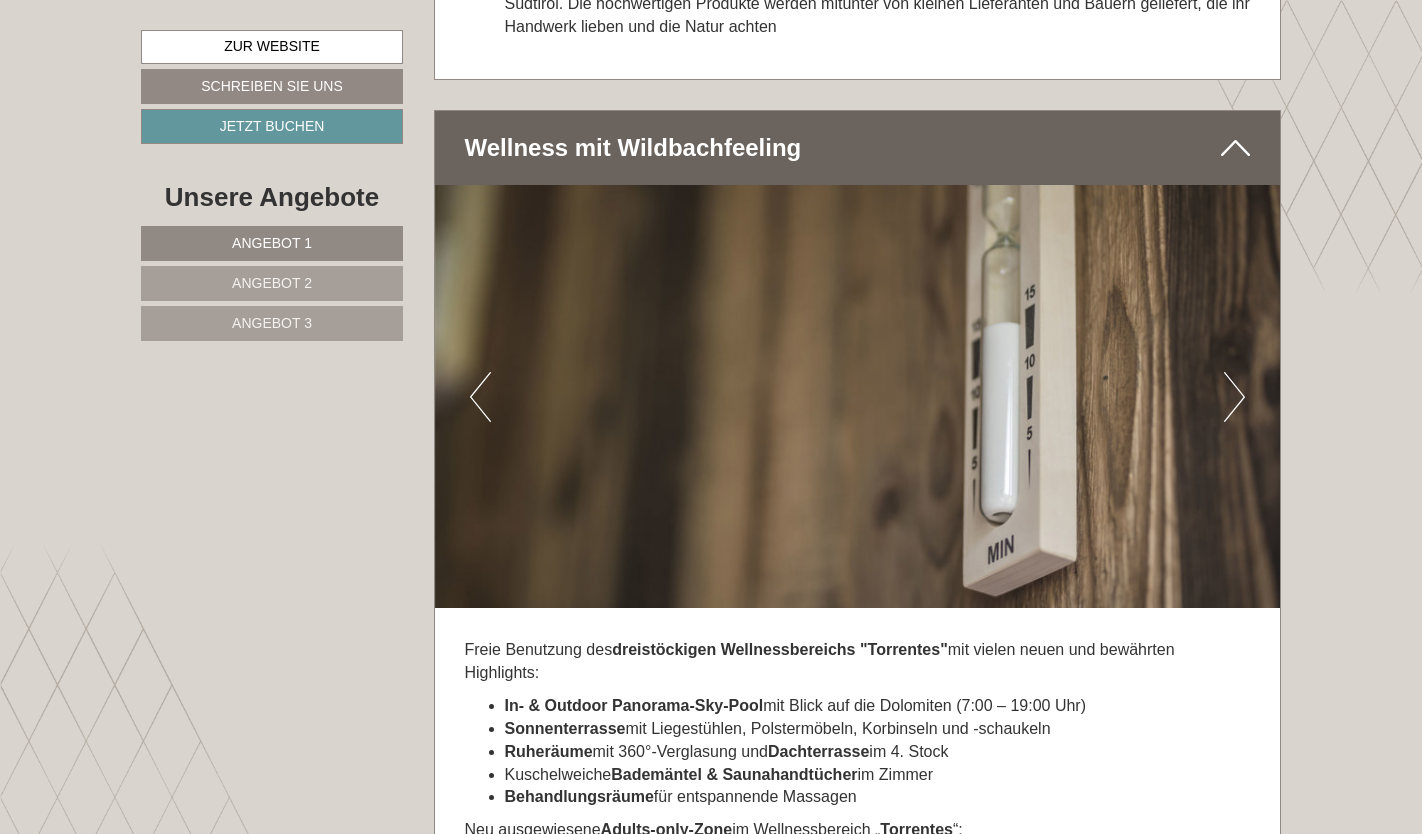 click on "Next" at bounding box center [1234, 397] 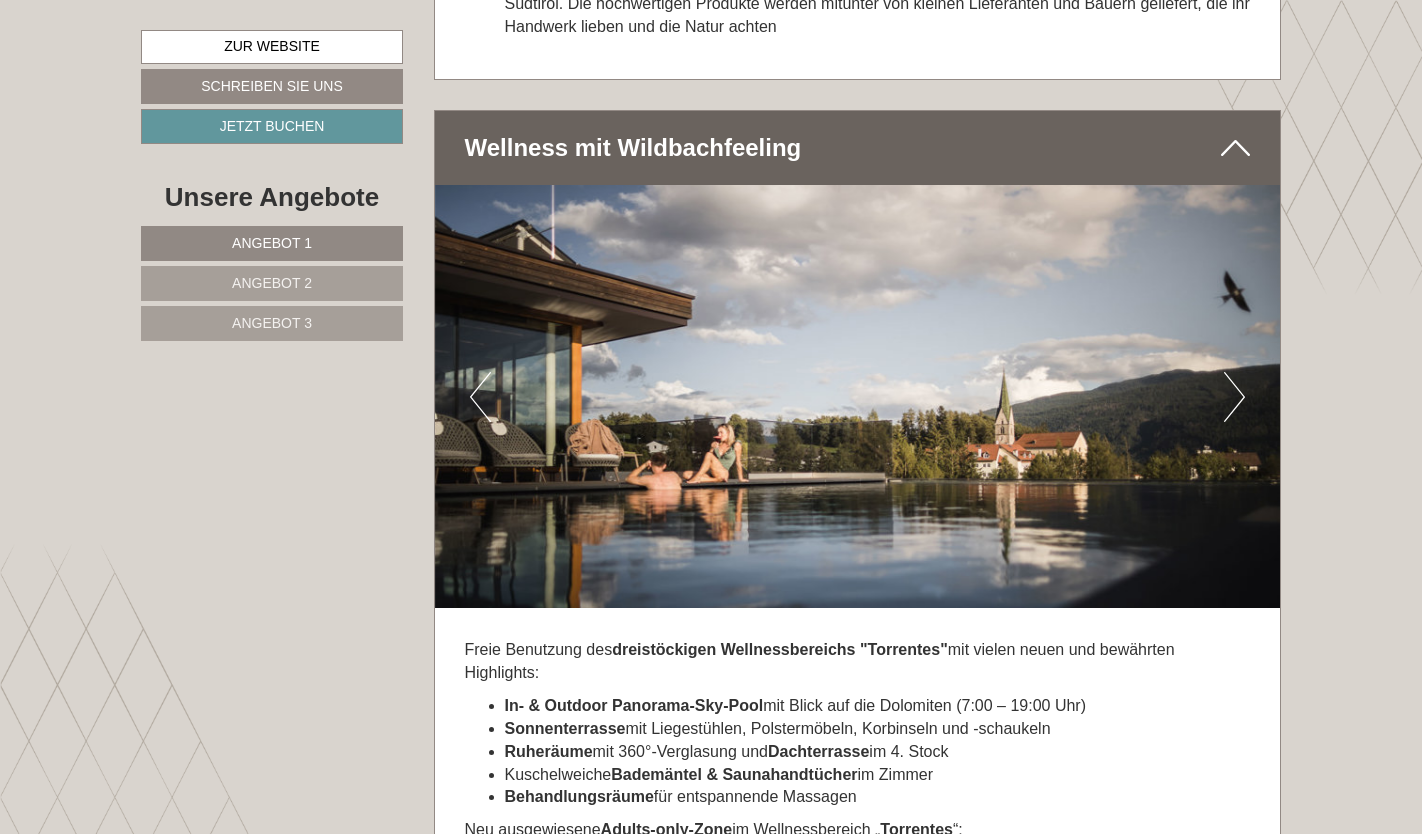 click on "Next" at bounding box center [1234, 397] 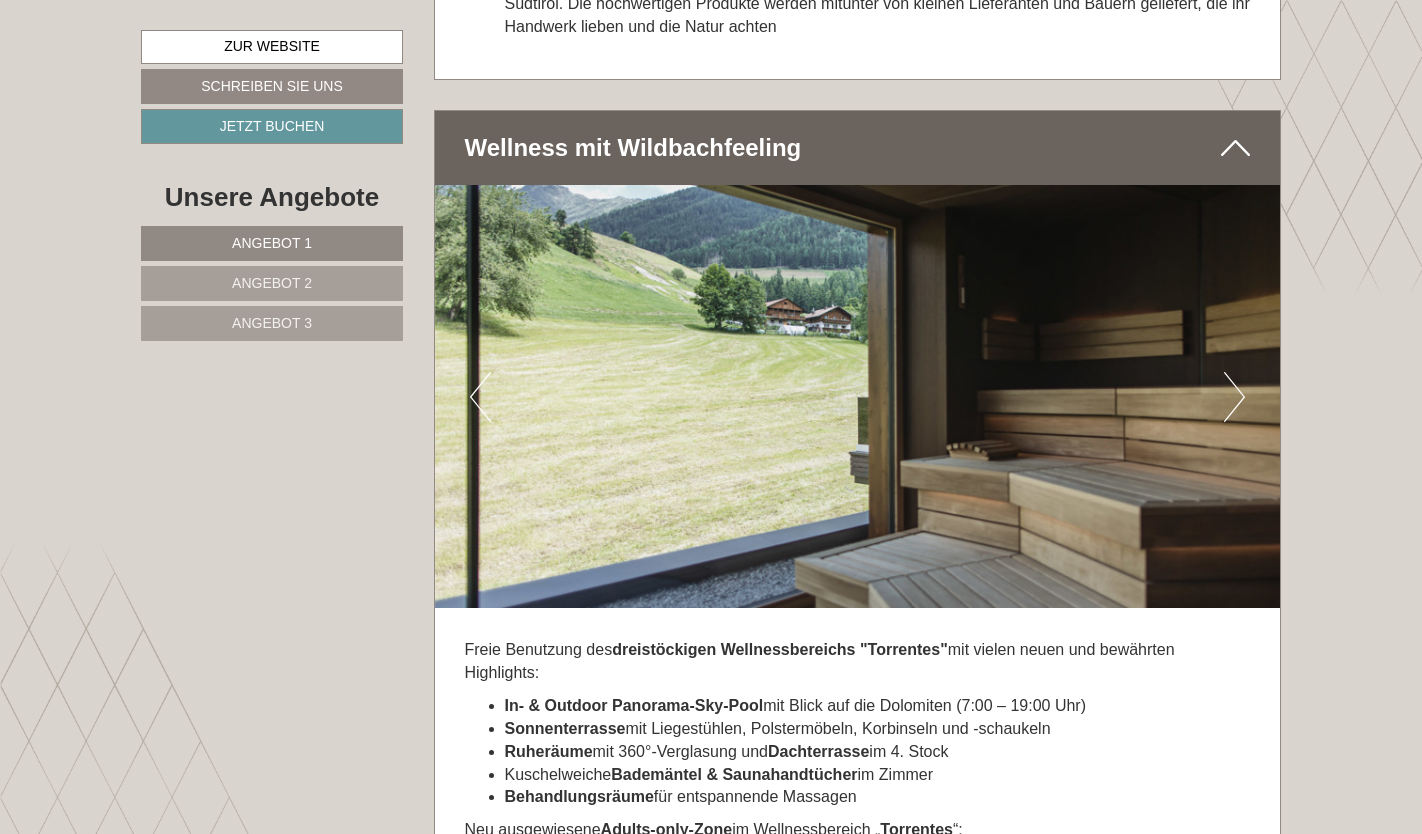 click on "Next" at bounding box center [1234, 397] 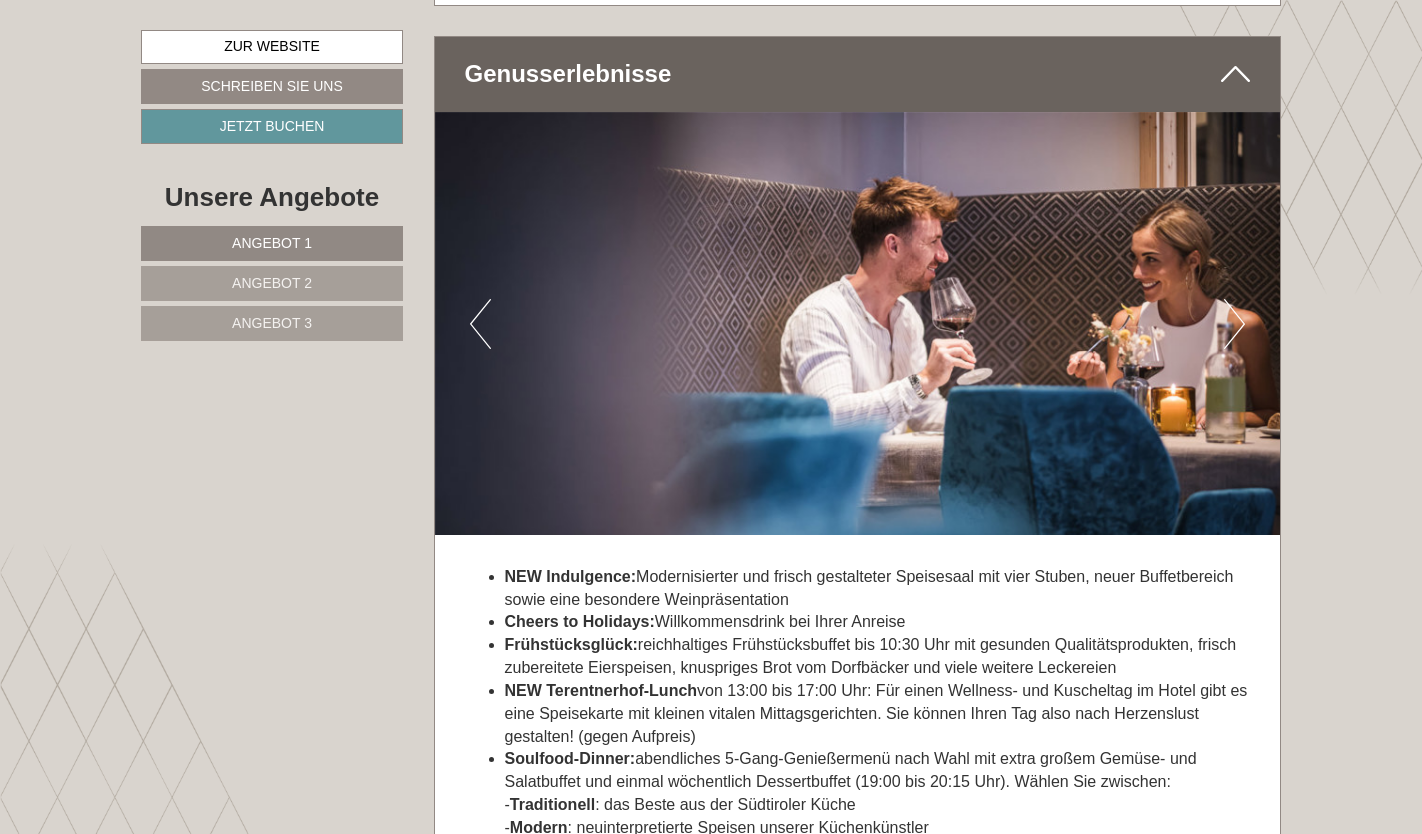 scroll, scrollTop: 6629, scrollLeft: 0, axis: vertical 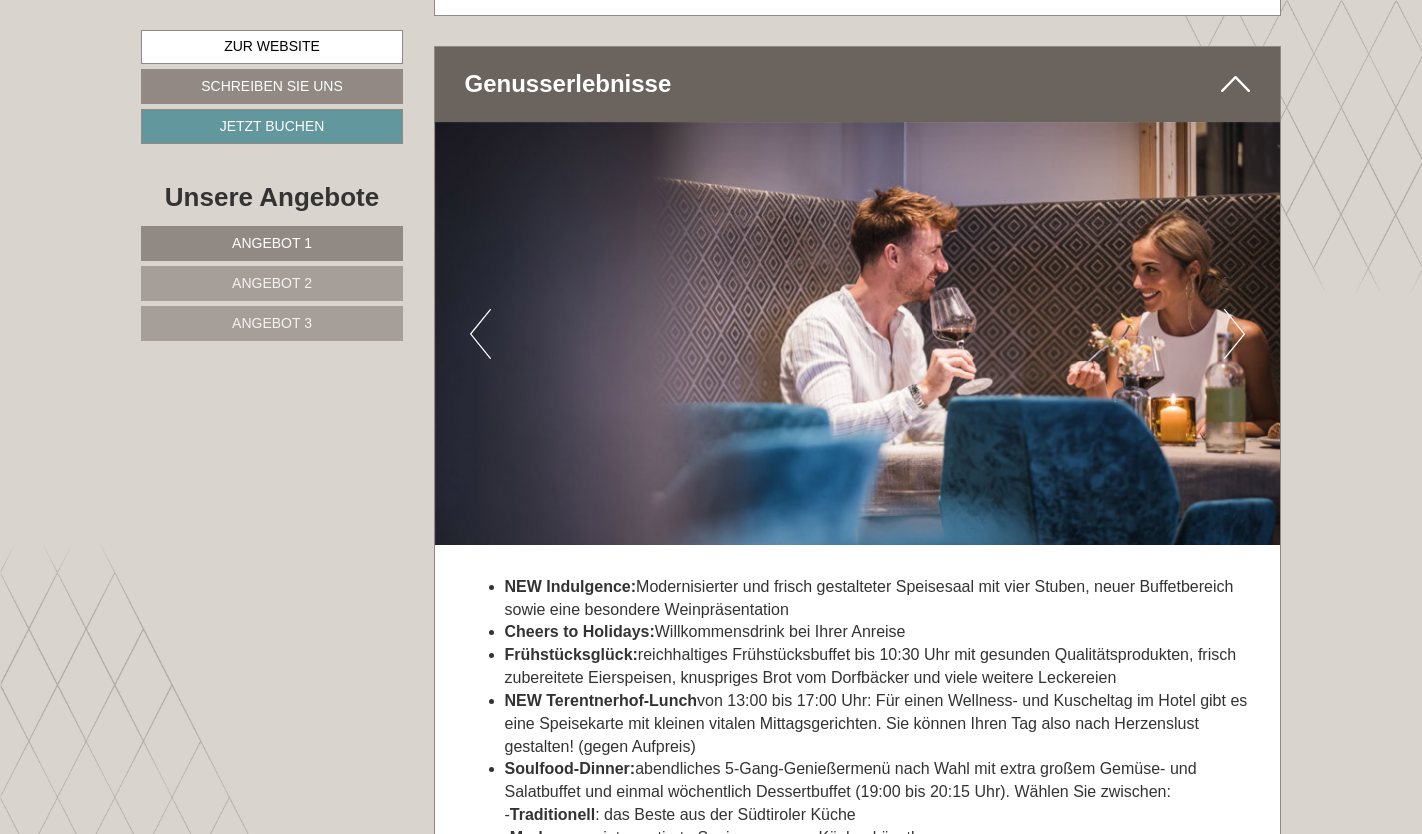 click on "Next" at bounding box center [1234, 334] 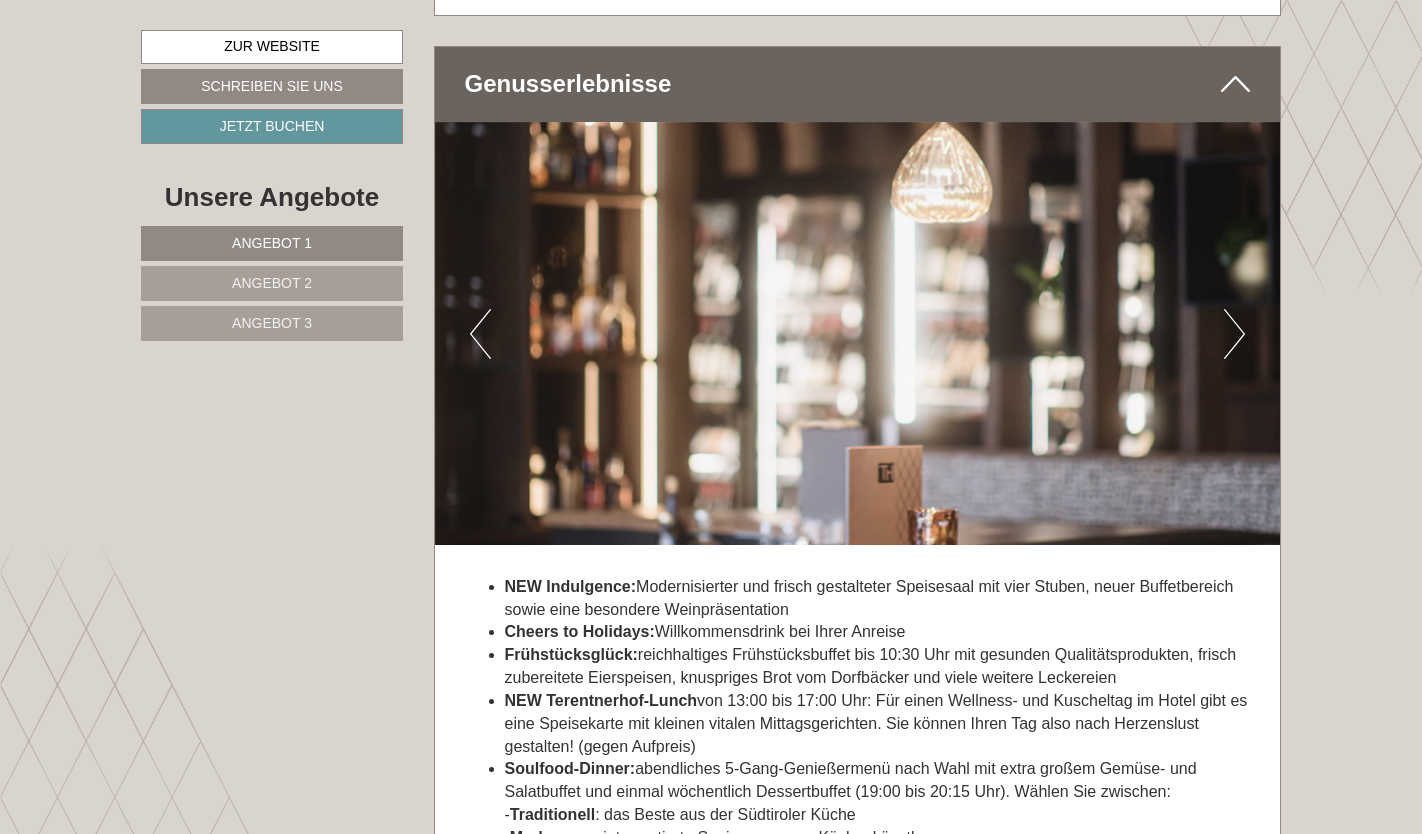 click on "Next" at bounding box center [1234, 334] 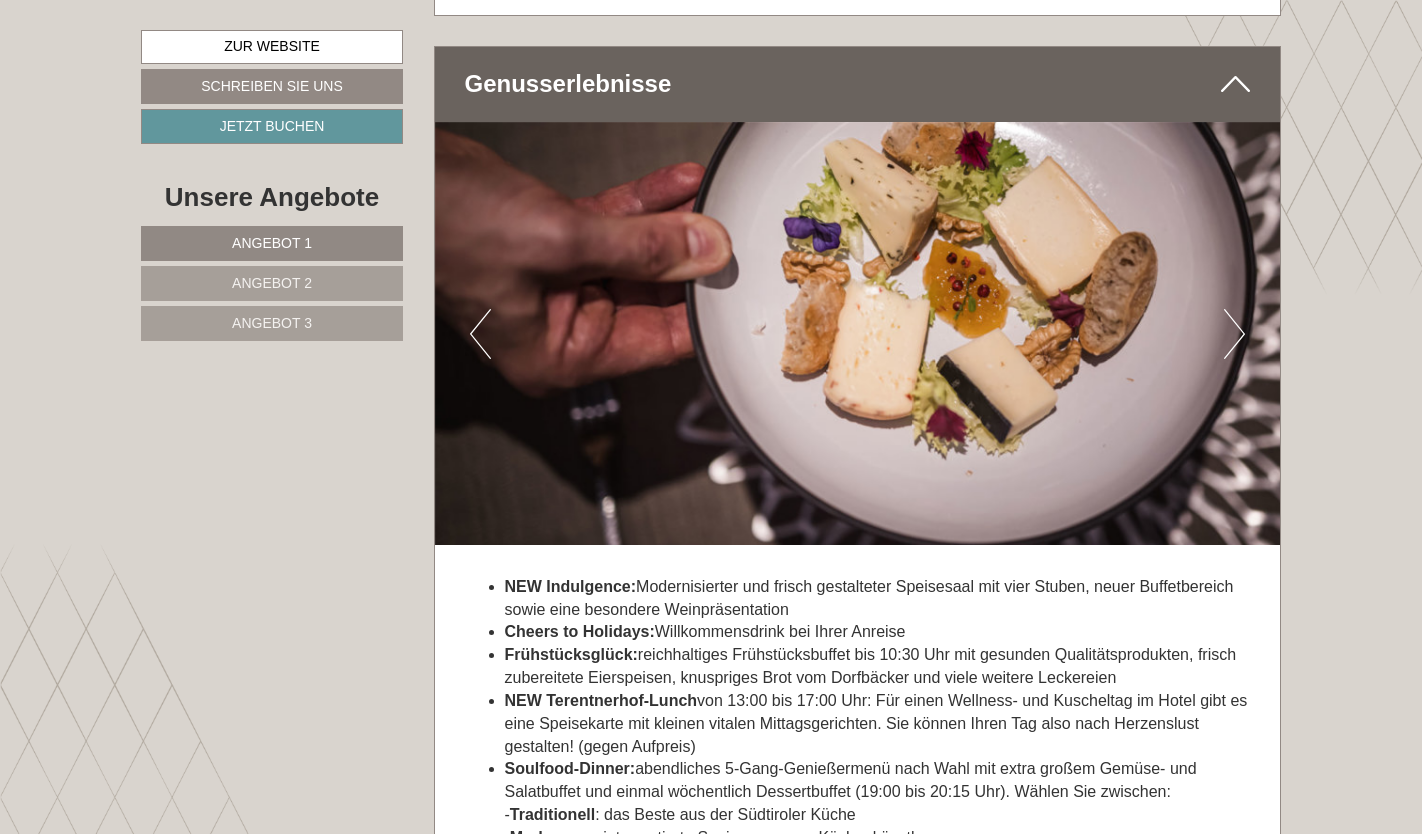 click on "Next" at bounding box center (1234, 334) 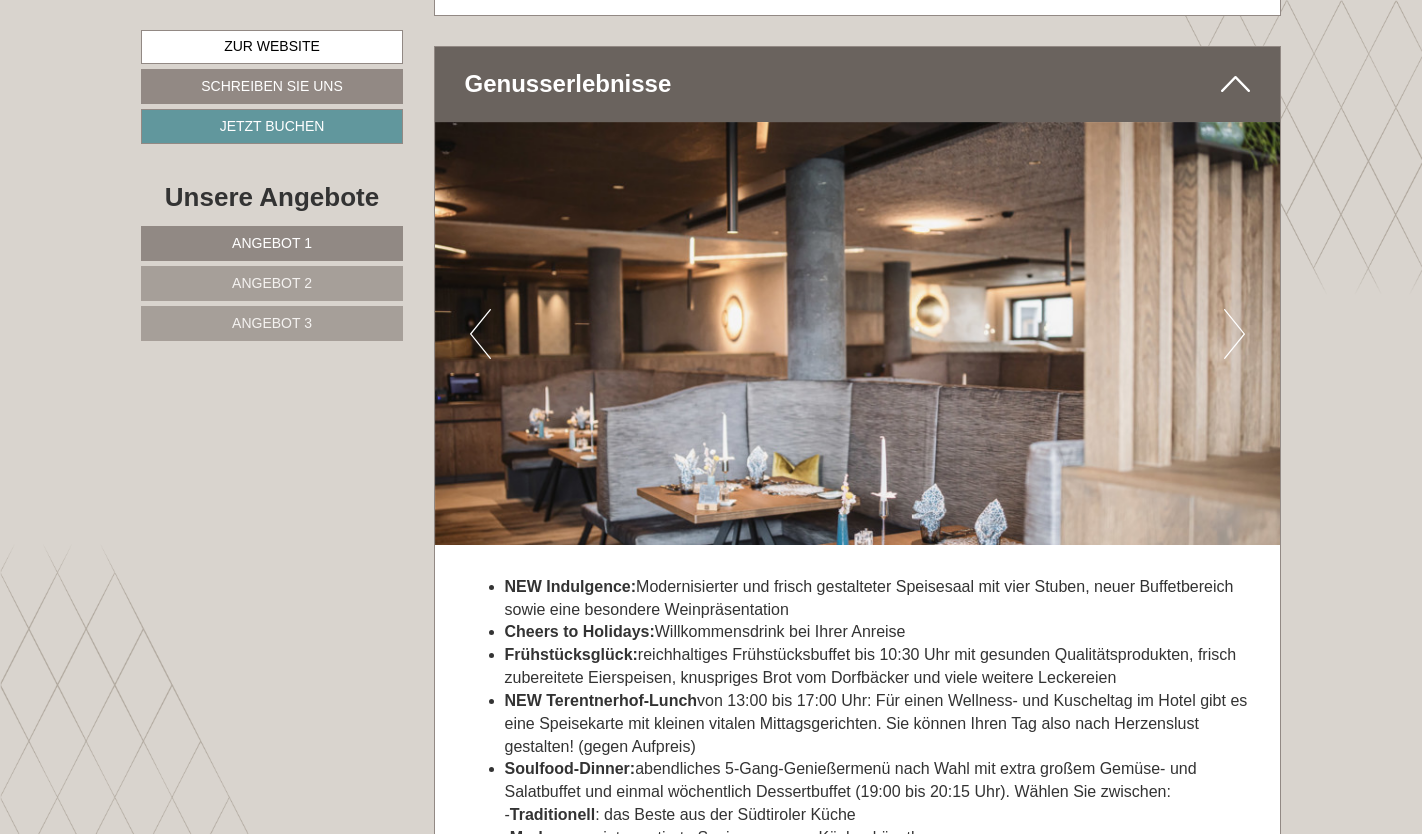 click on "Next" at bounding box center [1234, 334] 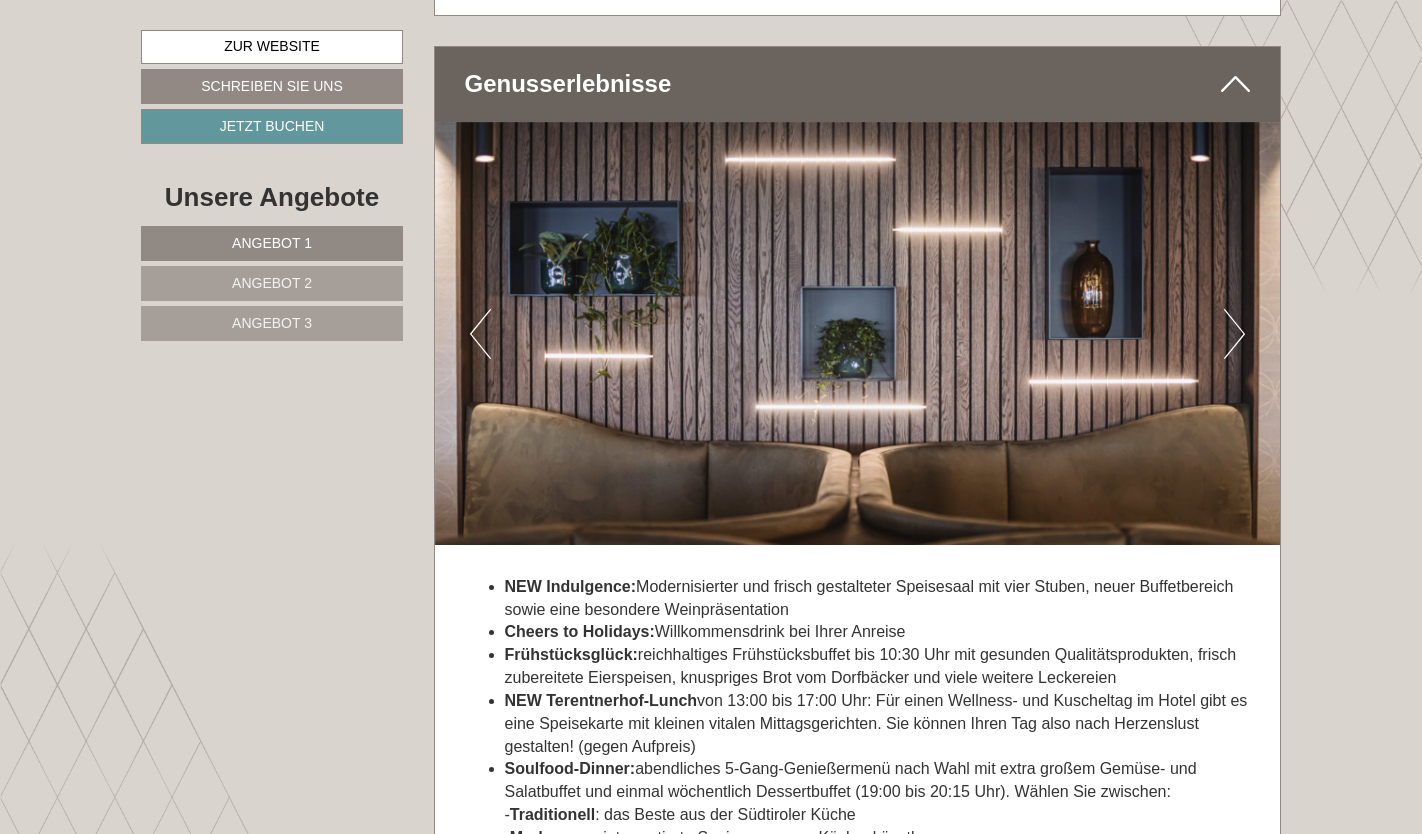 click on "Next" at bounding box center (1234, 334) 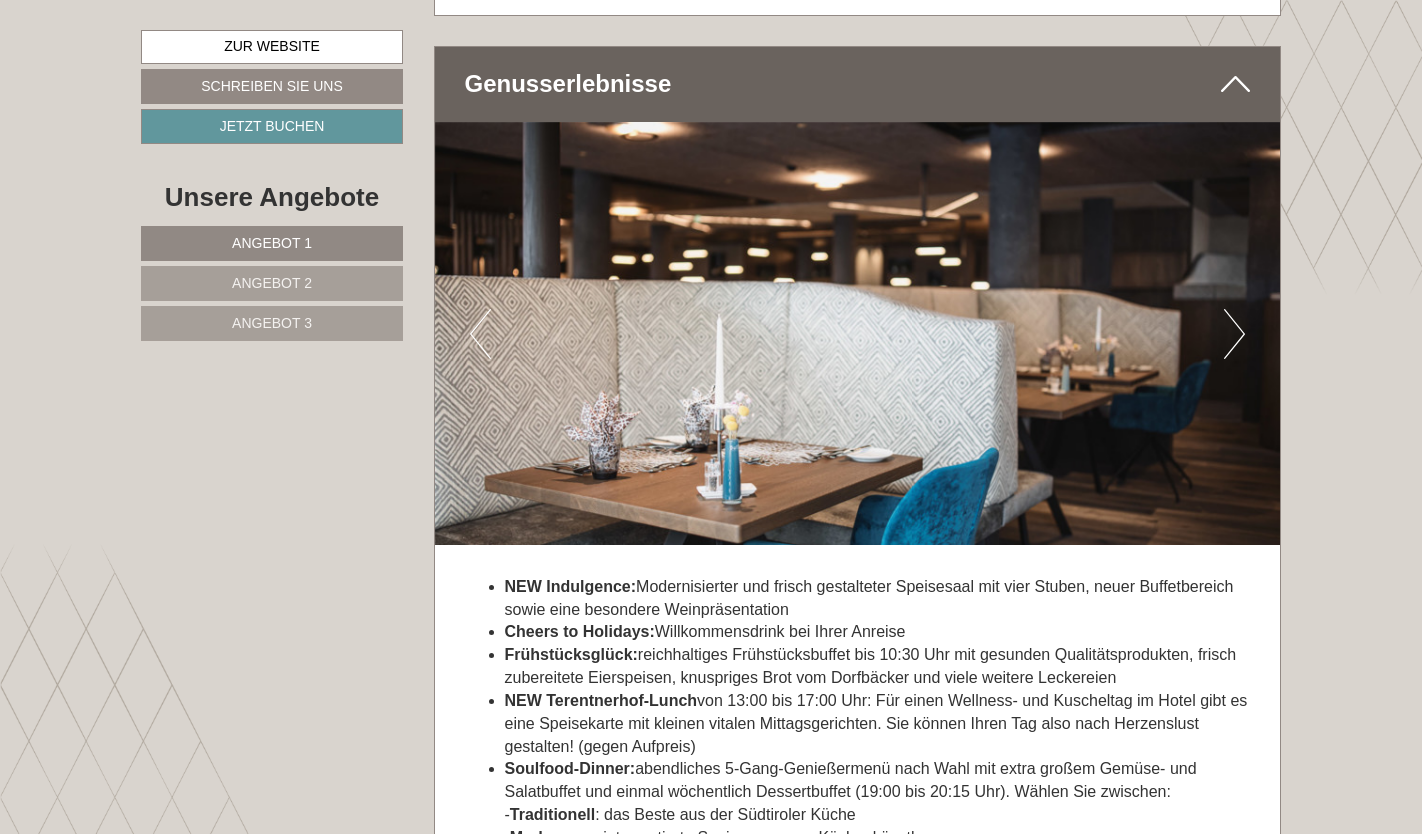 click on "Next" at bounding box center (1234, 334) 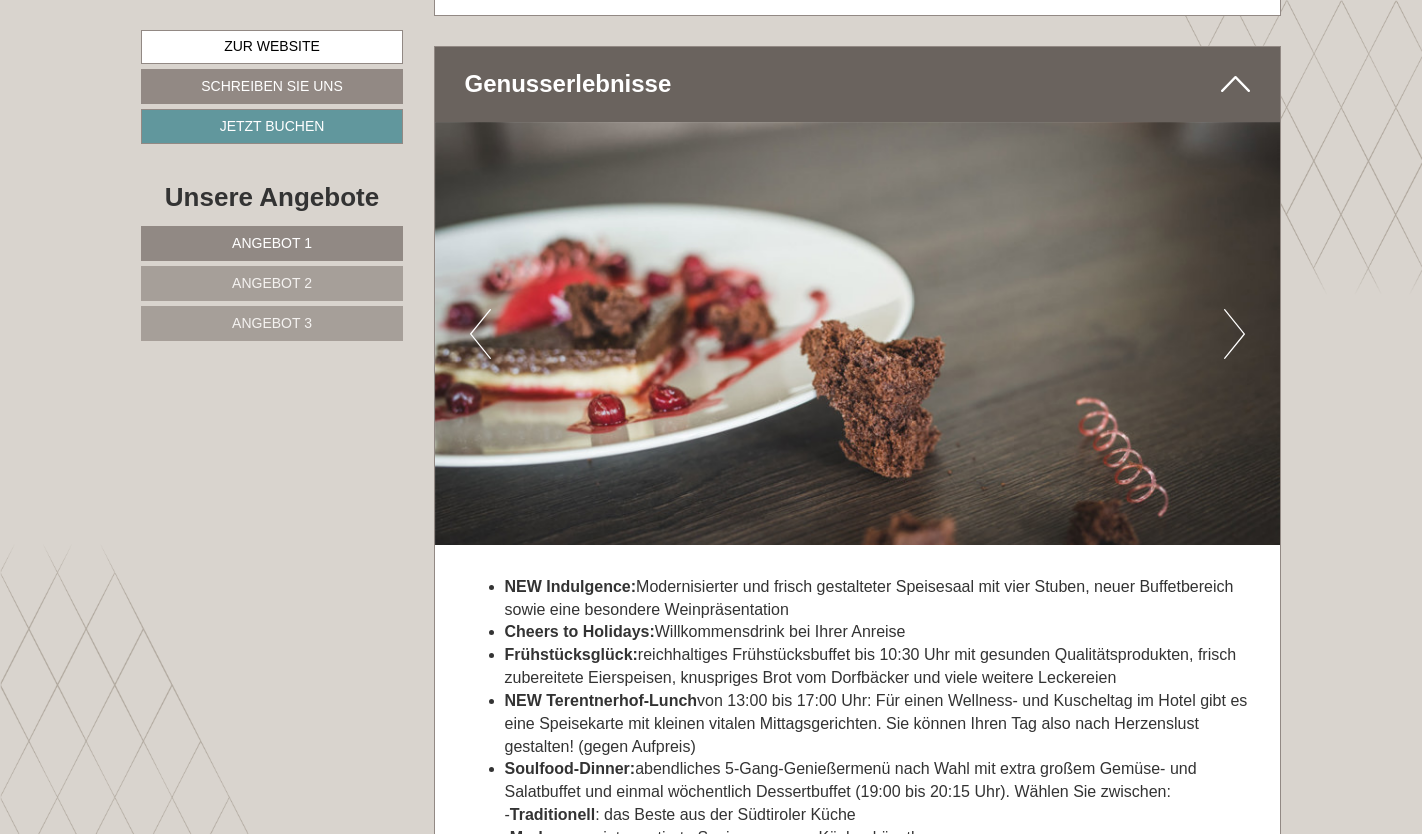 click on "Next" at bounding box center (1234, 334) 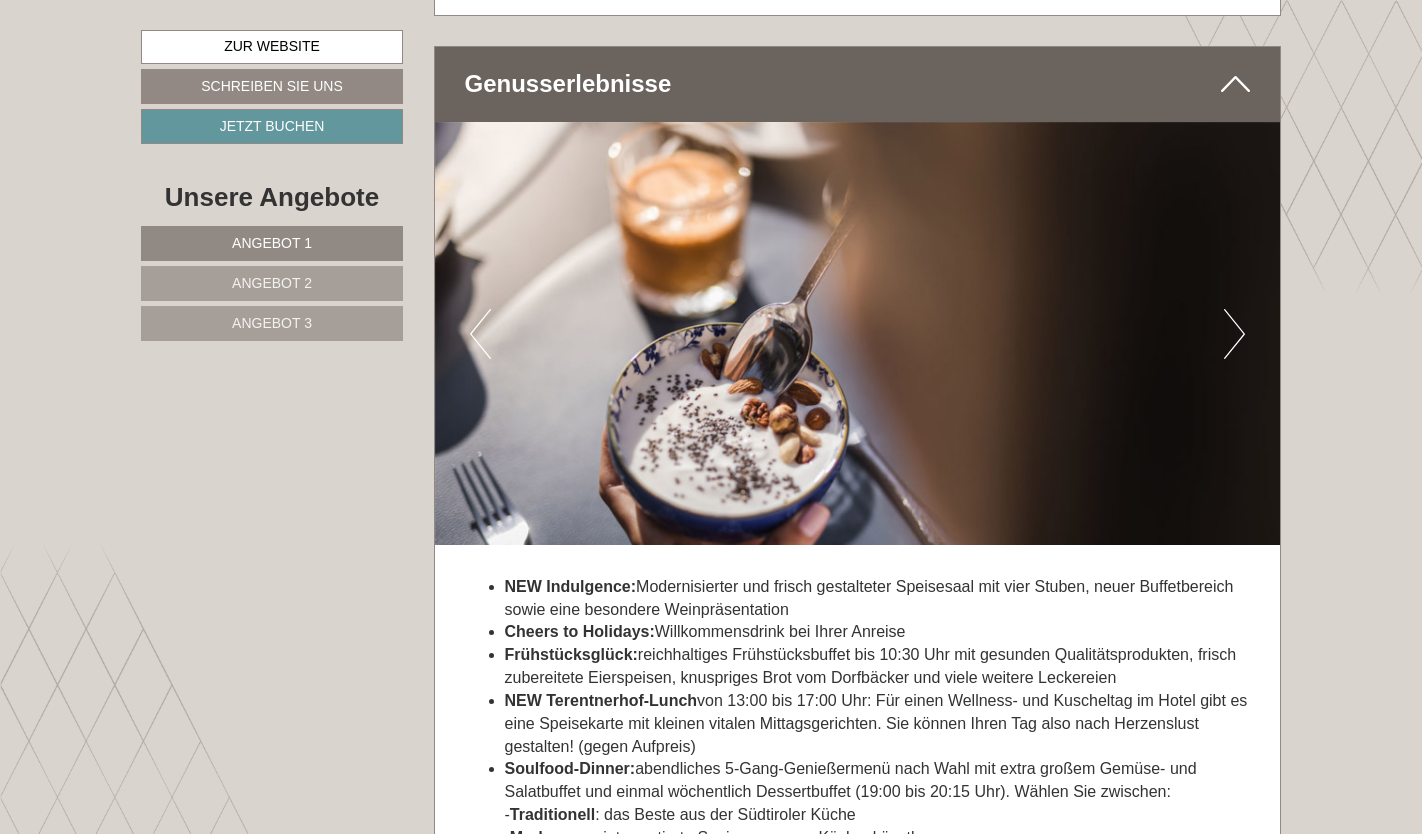 click on "Next" at bounding box center [1234, 334] 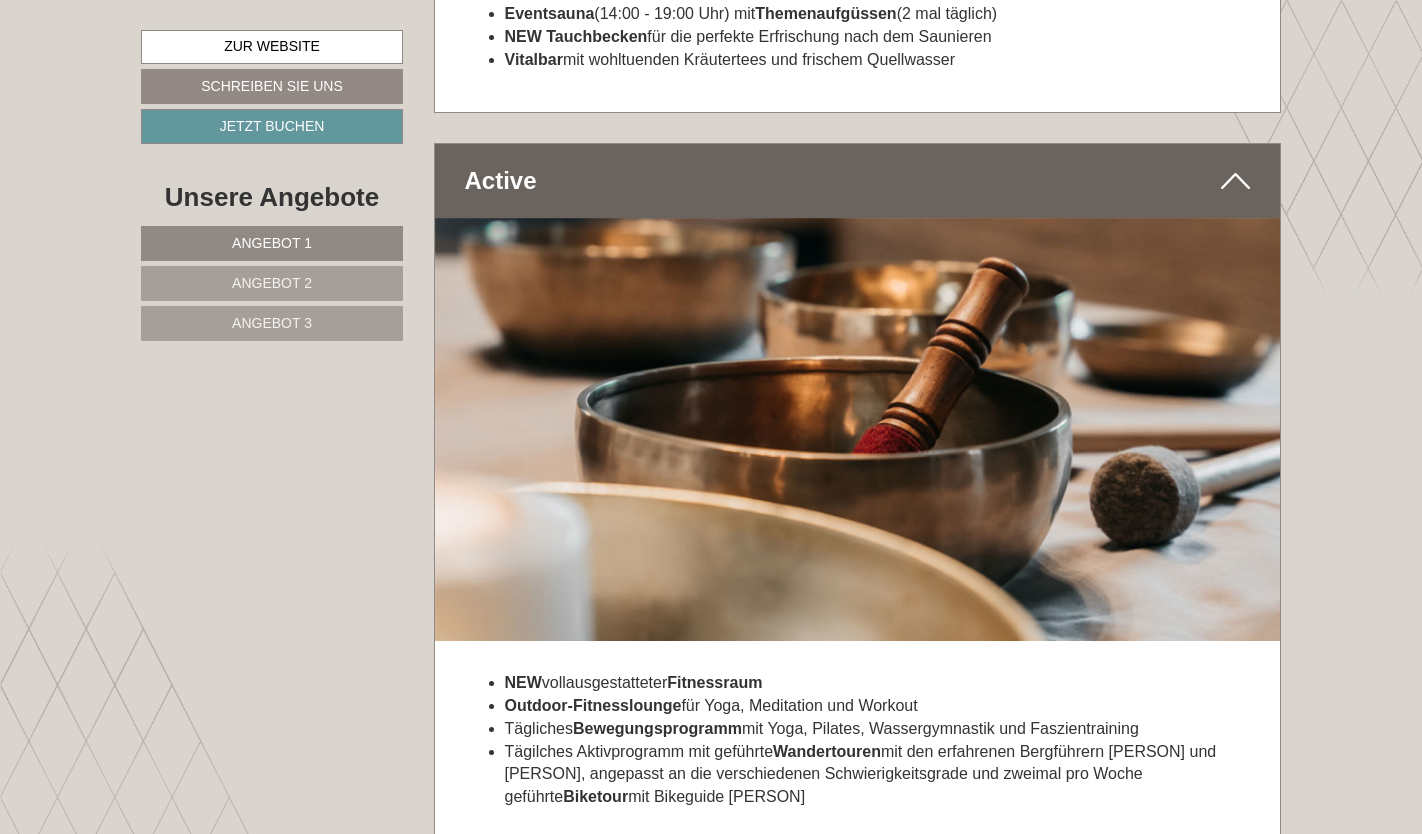 scroll, scrollTop: 8654, scrollLeft: 0, axis: vertical 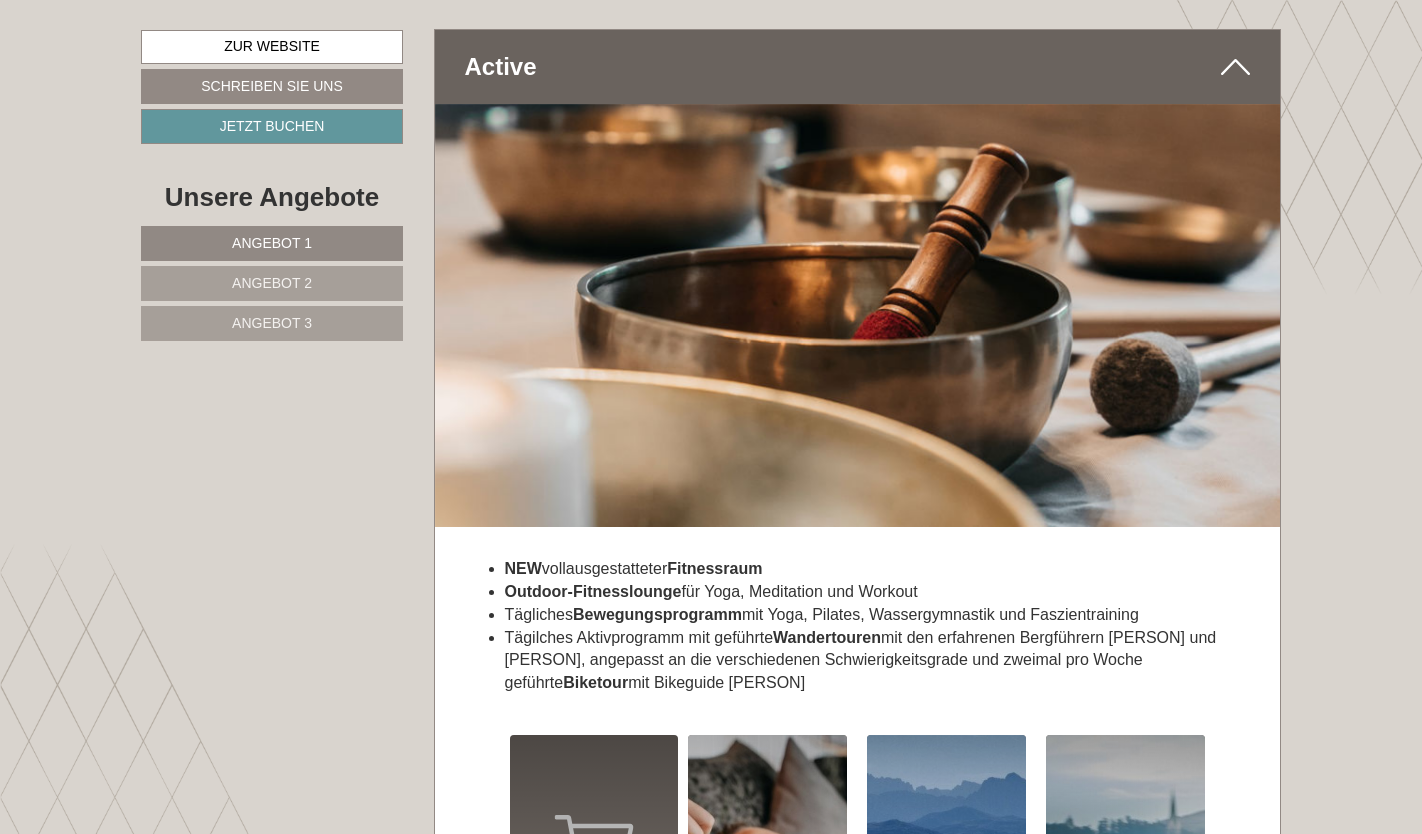 click at bounding box center (858, 315) 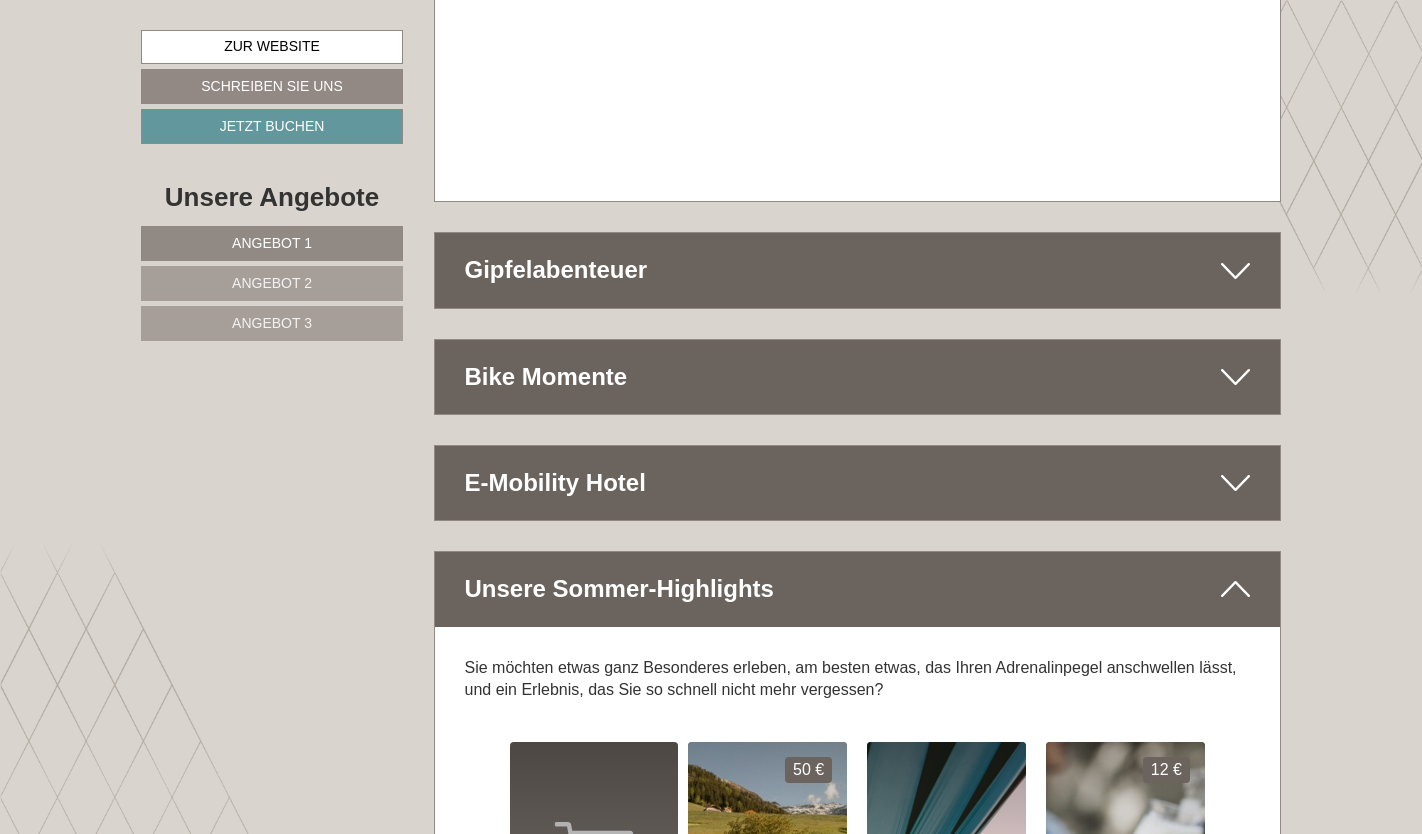 scroll, scrollTop: 11164, scrollLeft: 0, axis: vertical 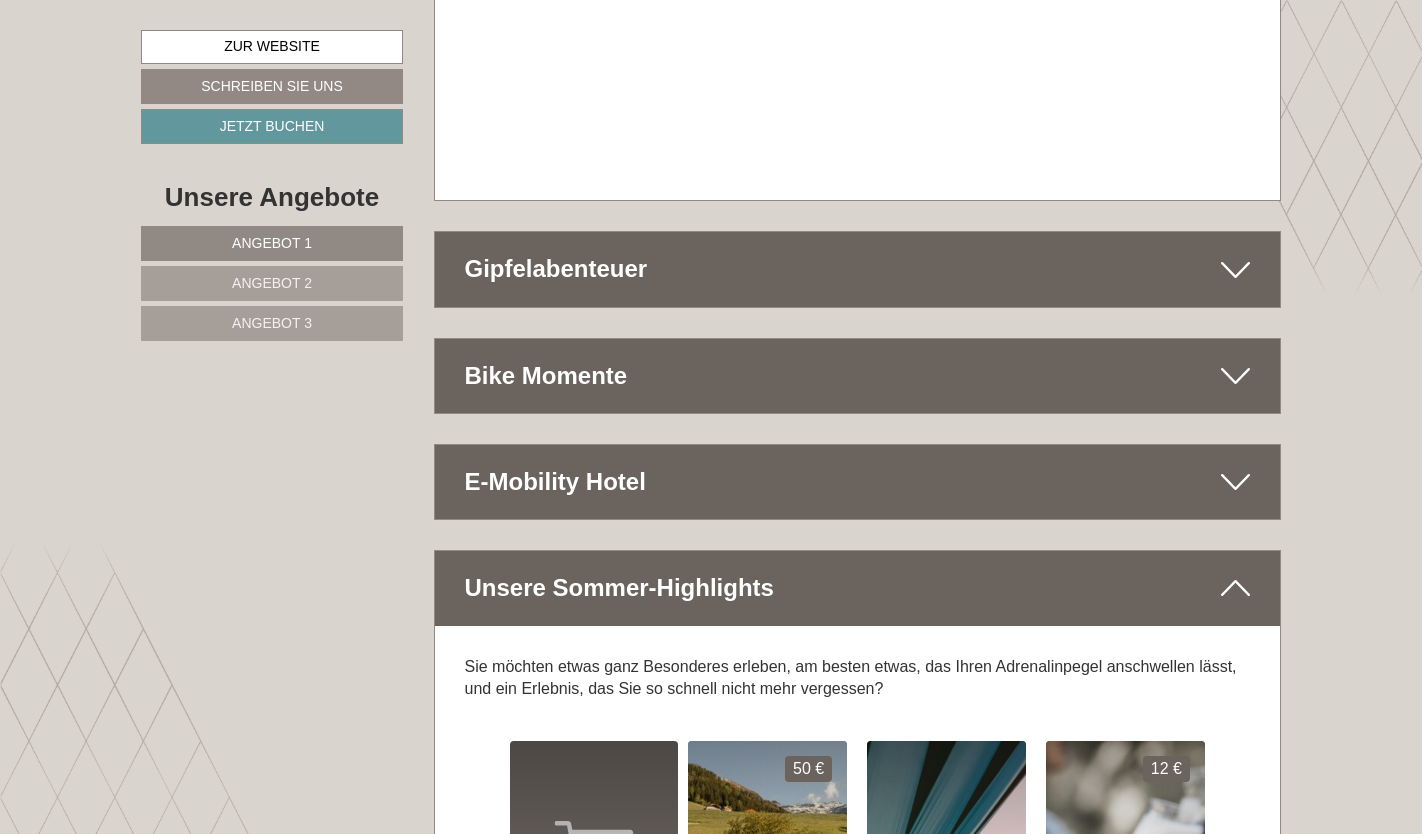 click on "Bike Momente" at bounding box center (858, 376) 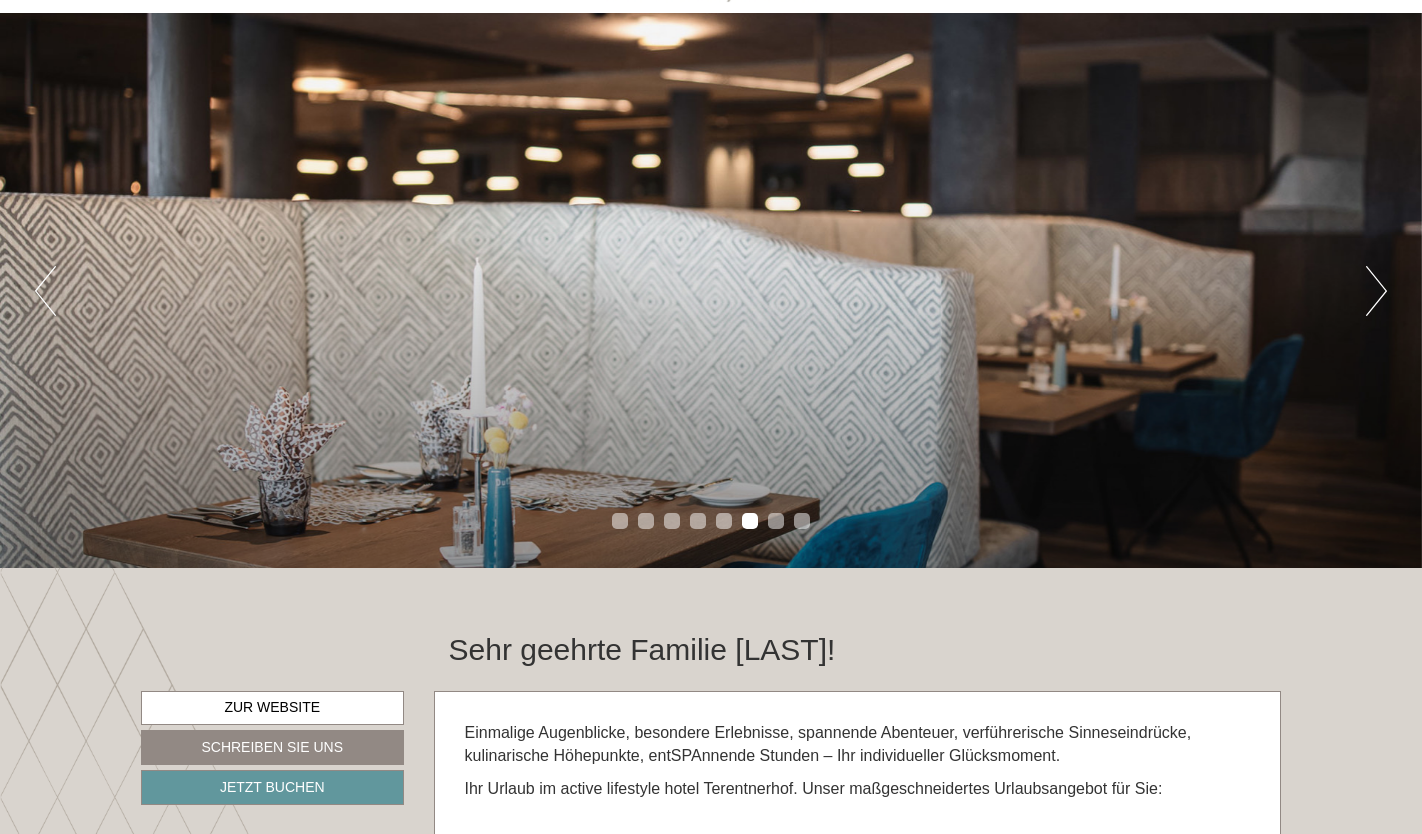 scroll, scrollTop: 0, scrollLeft: 0, axis: both 